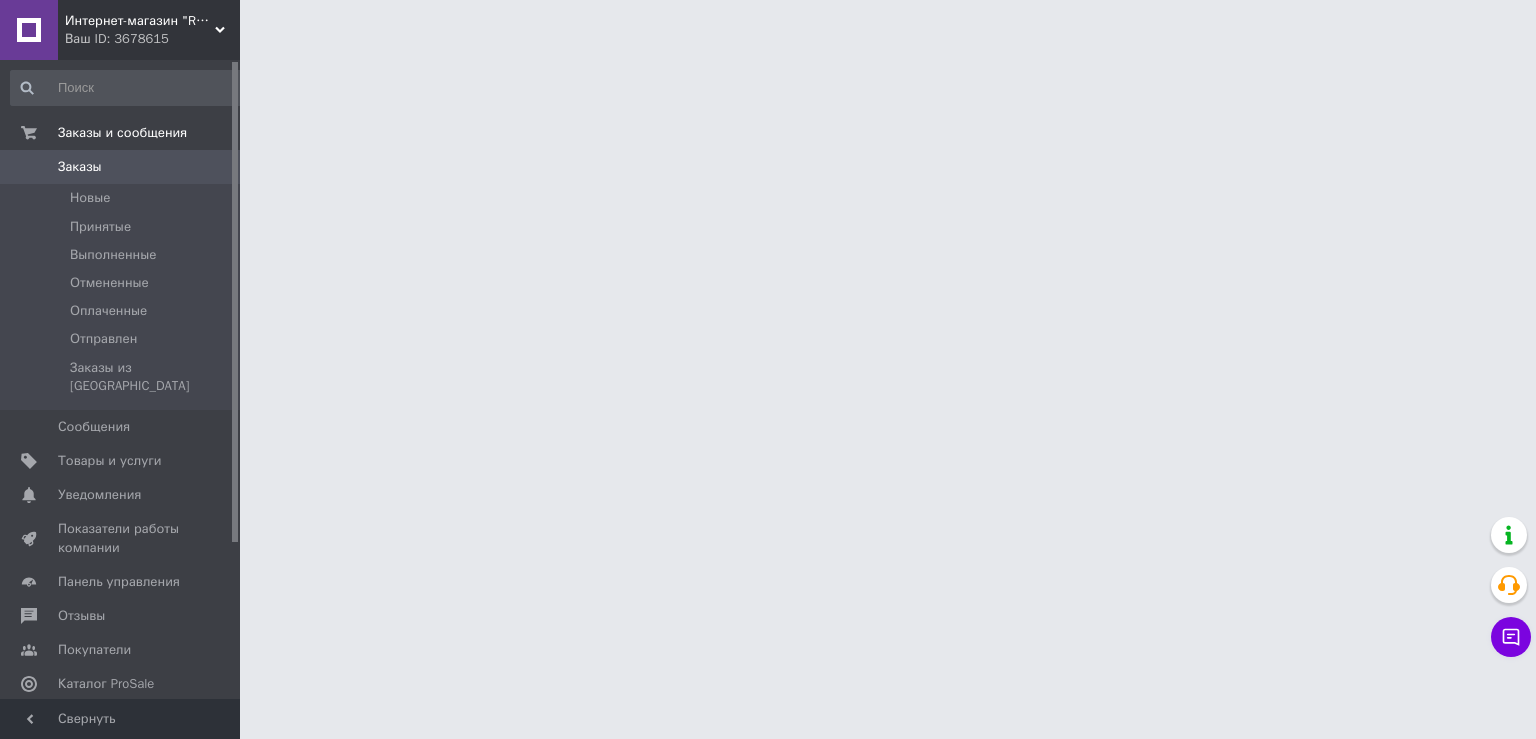 scroll, scrollTop: 0, scrollLeft: 0, axis: both 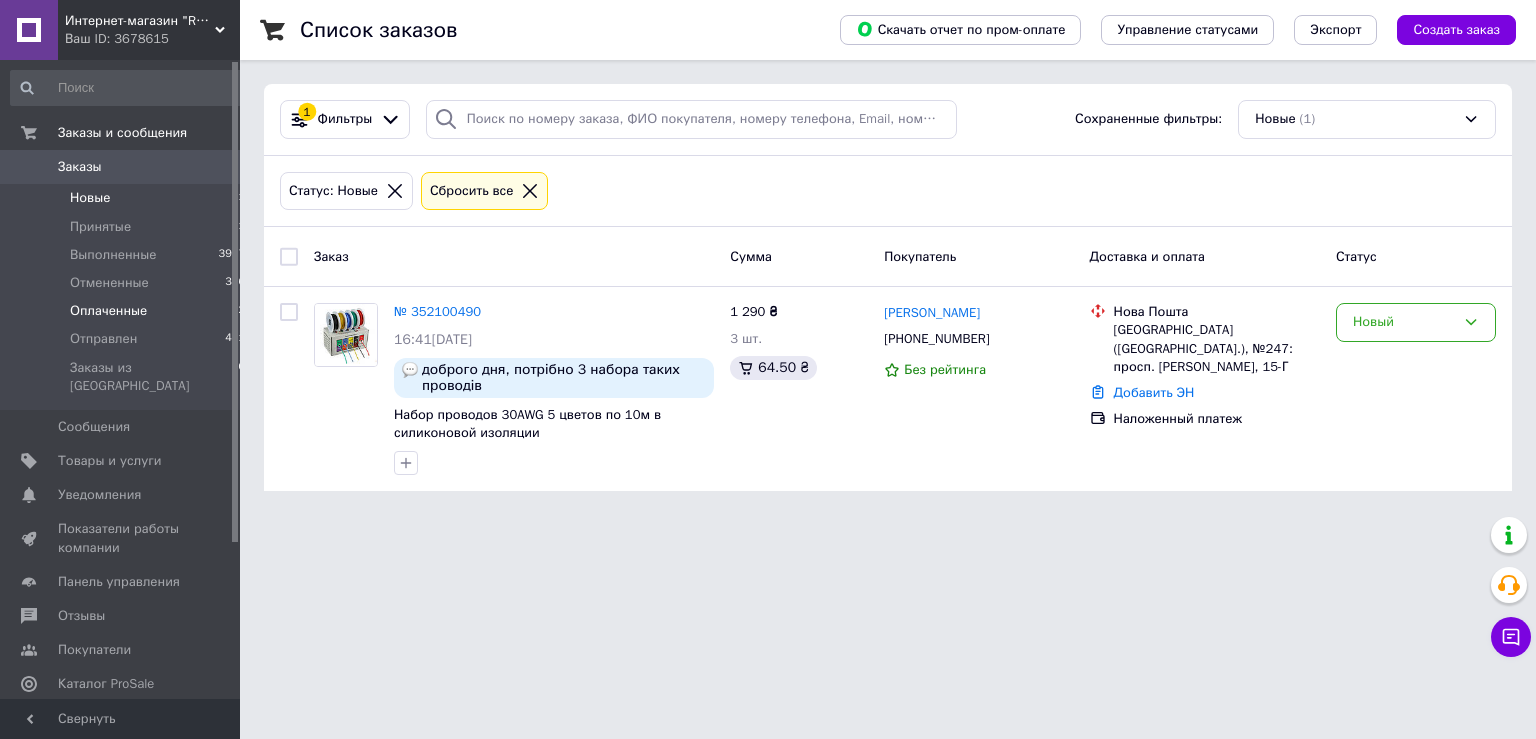 click on "Оплаченные" at bounding box center (108, 311) 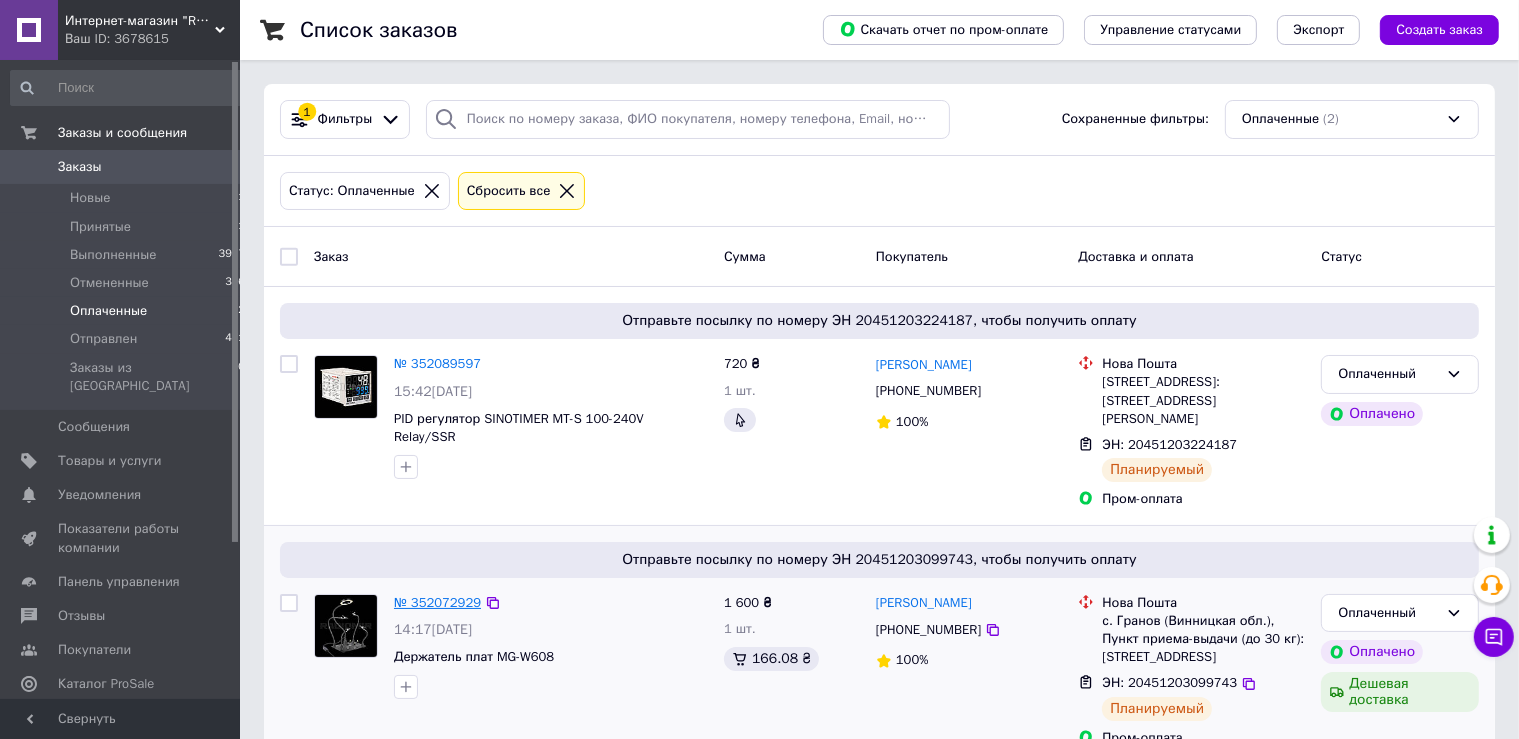 click on "№ 352072929" at bounding box center (437, 602) 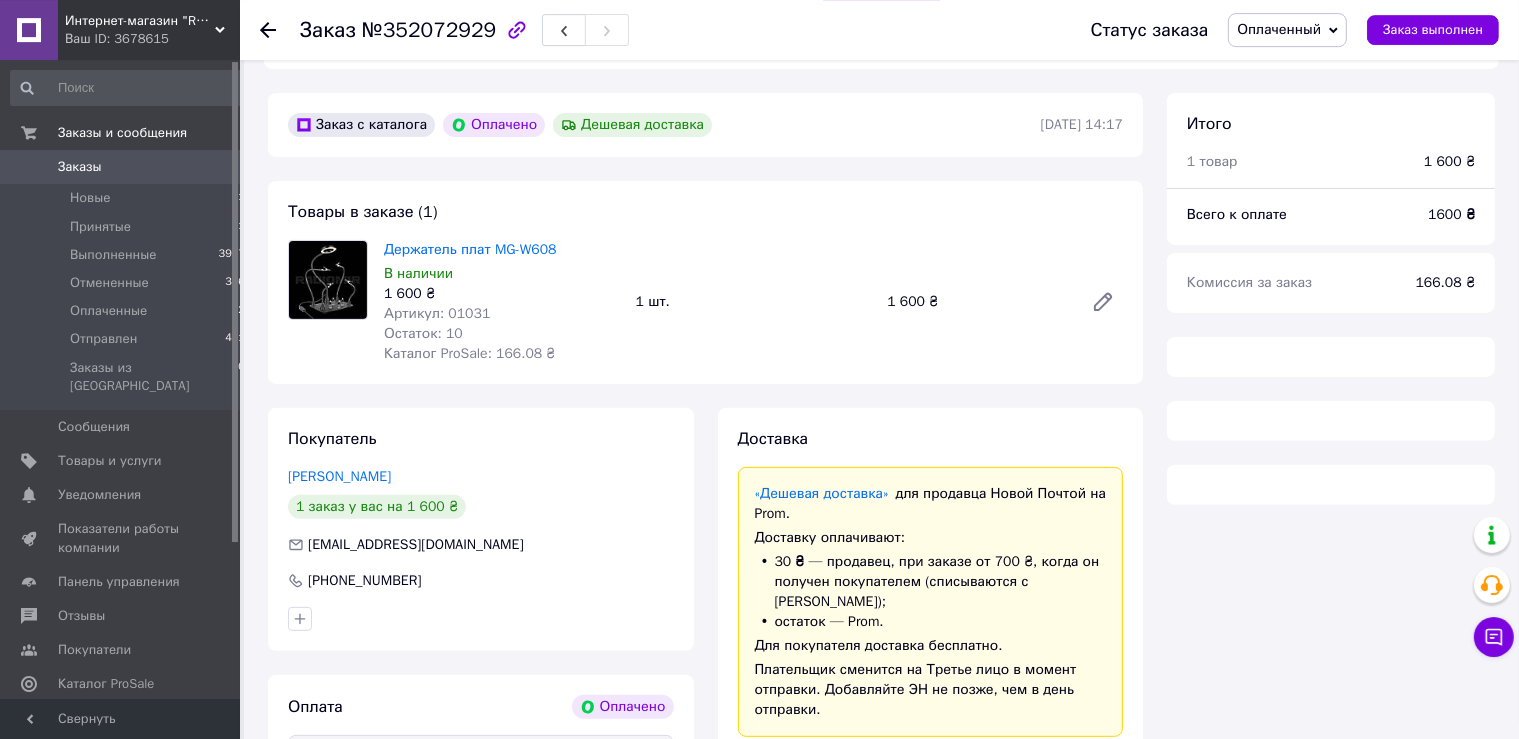 scroll, scrollTop: 597, scrollLeft: 0, axis: vertical 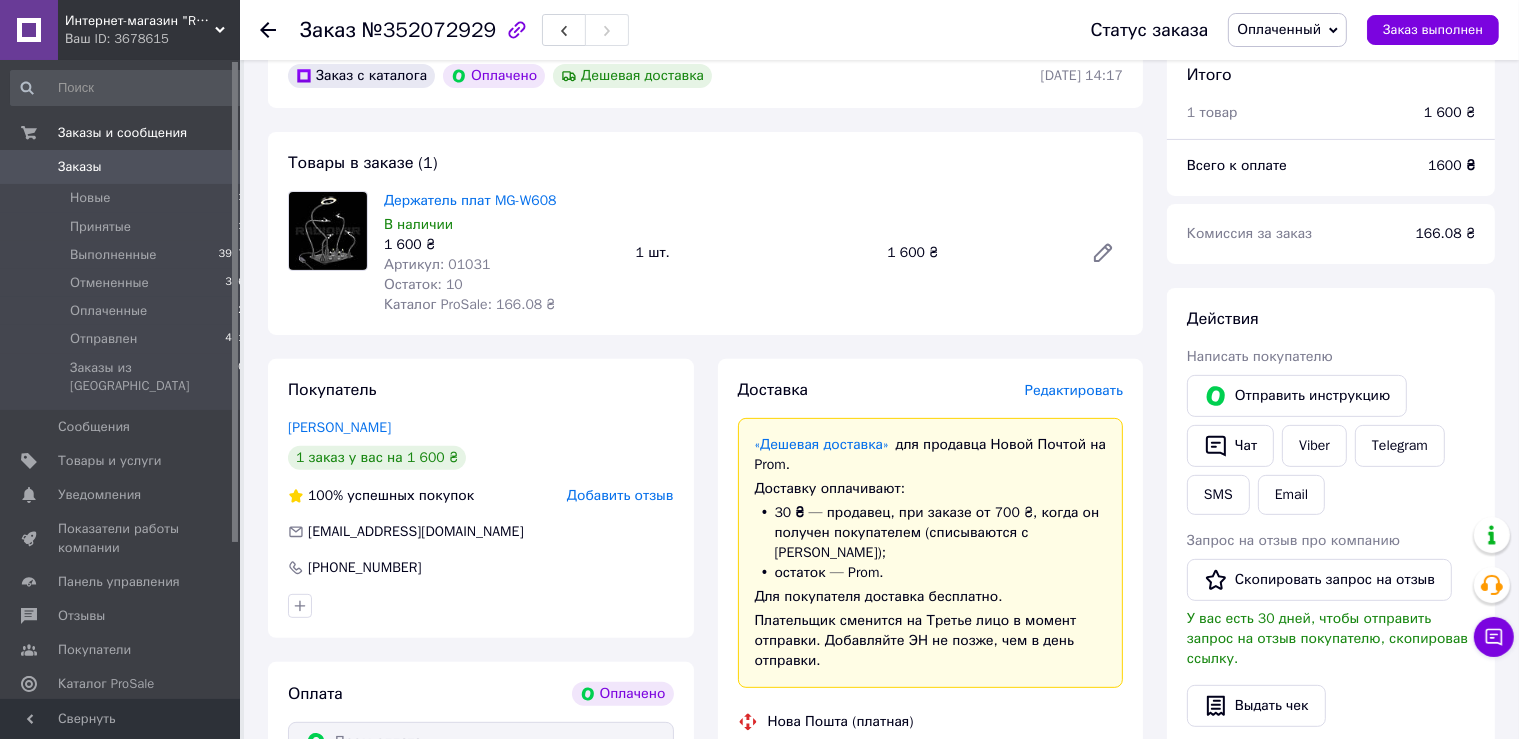 click on "№352072929" at bounding box center [429, 30] 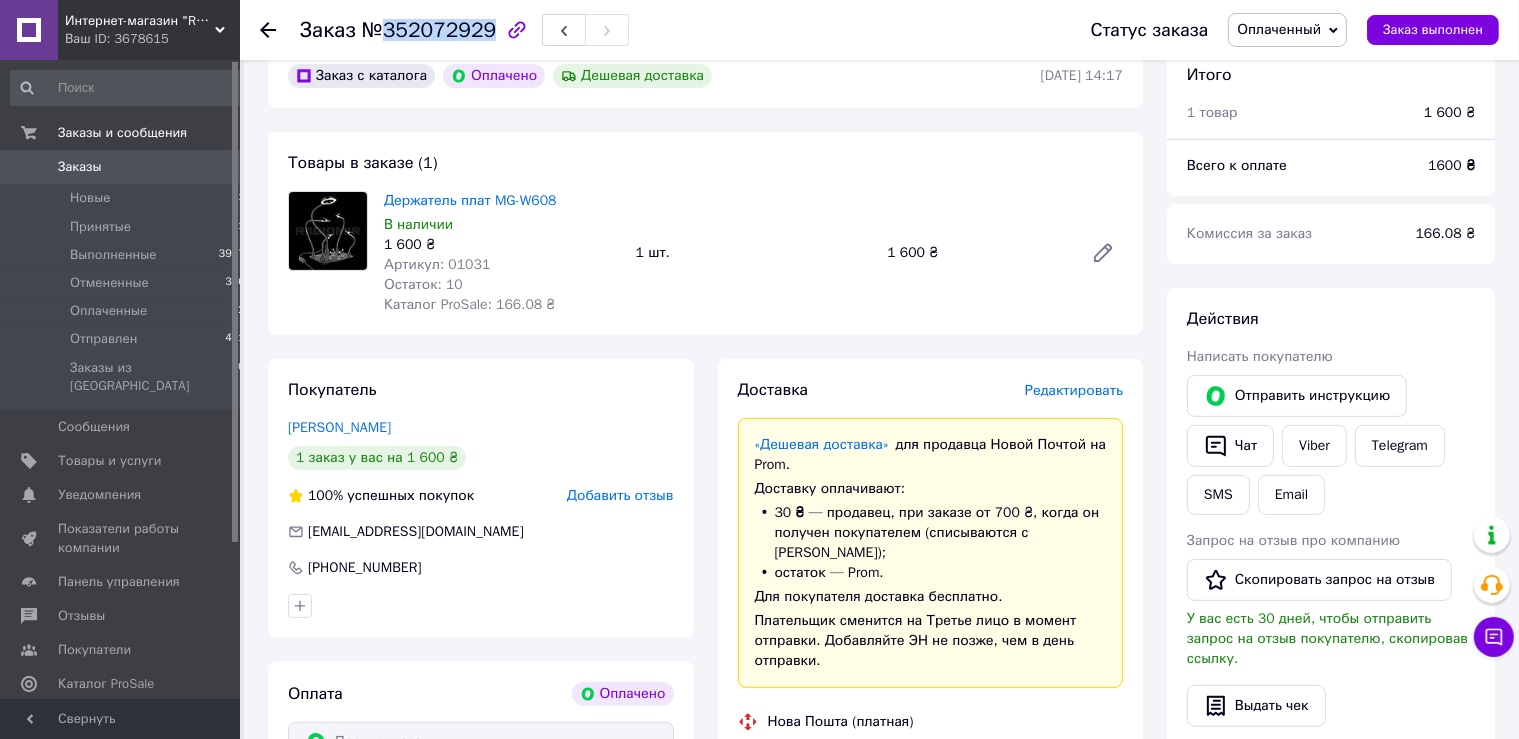 click on "№352072929" at bounding box center (429, 30) 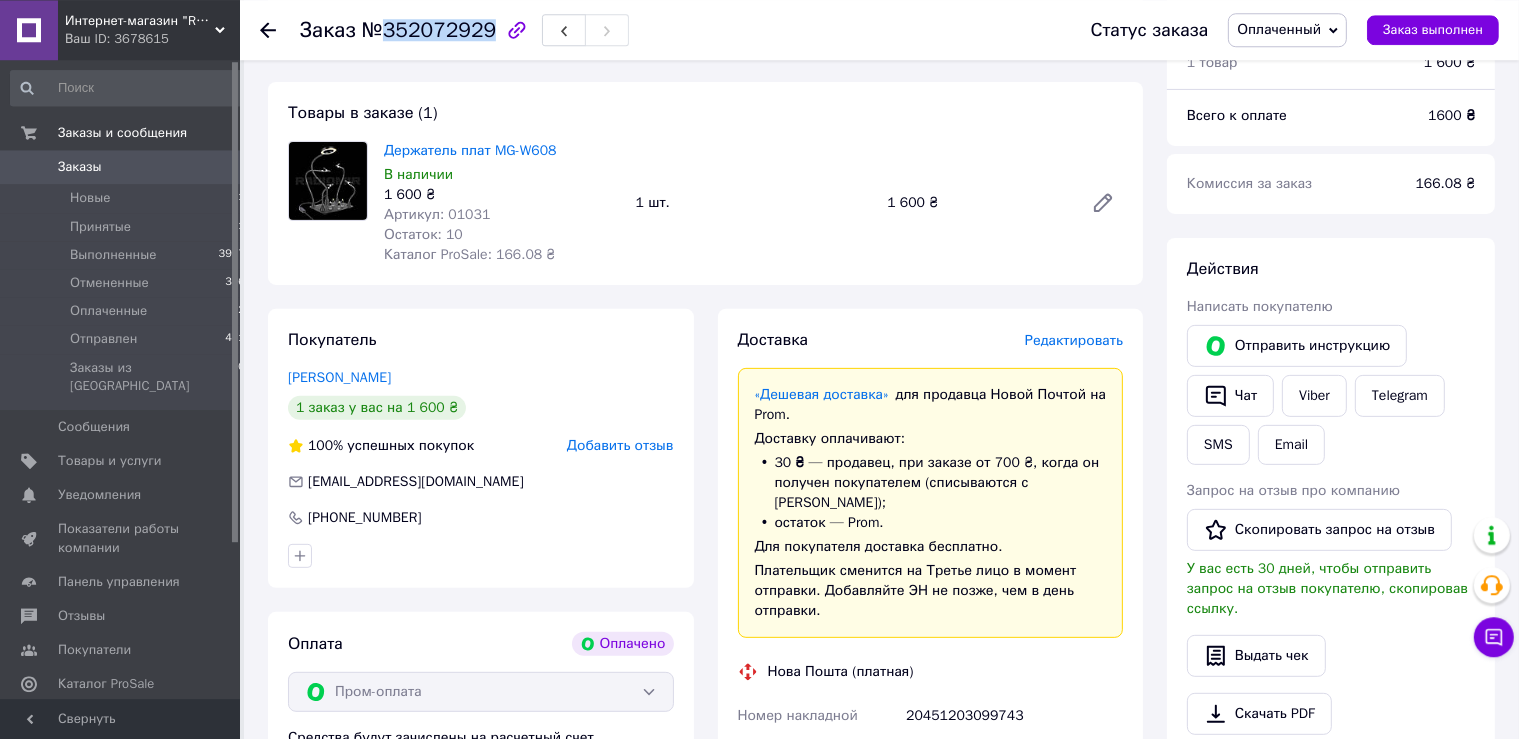 scroll, scrollTop: 914, scrollLeft: 0, axis: vertical 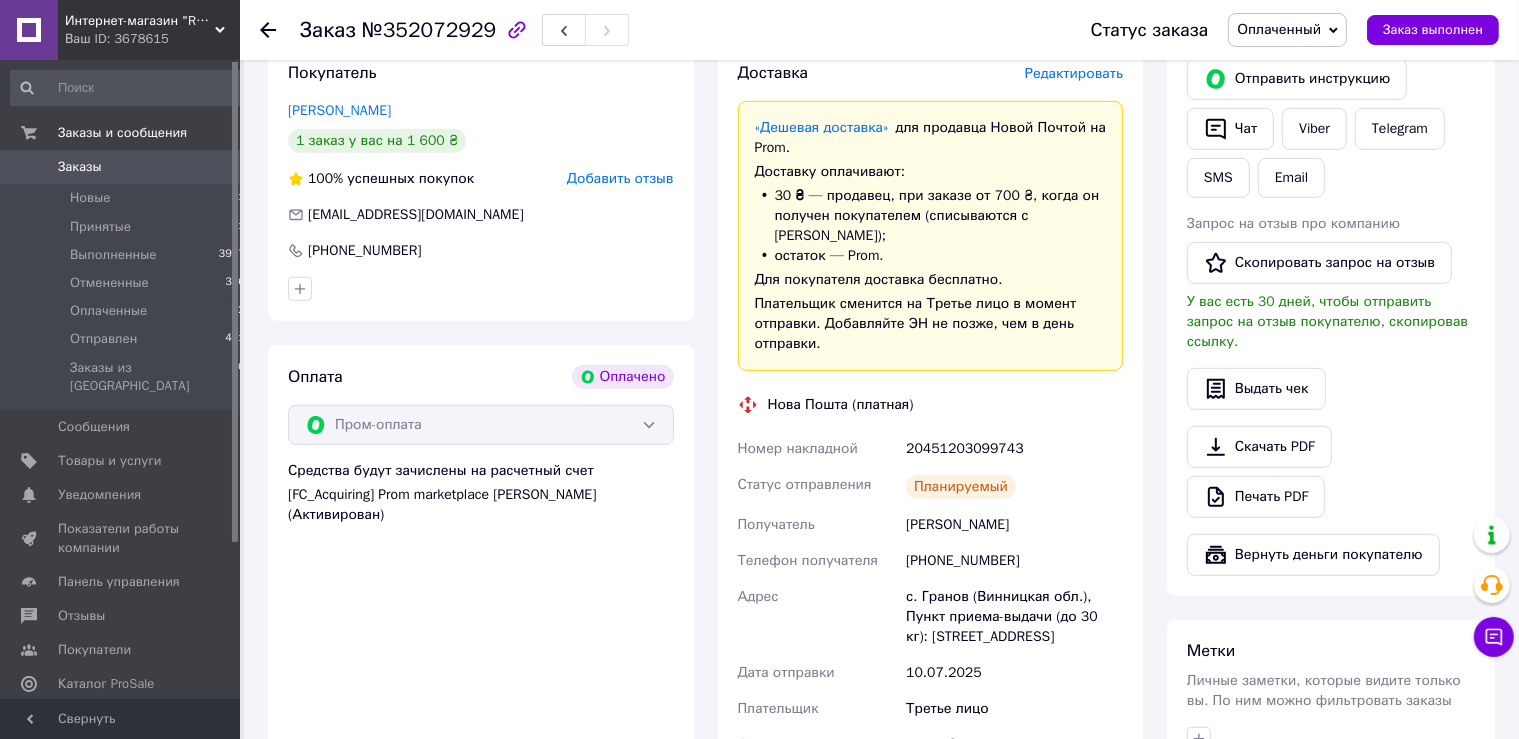 click on "20451203099743" at bounding box center [1014, 449] 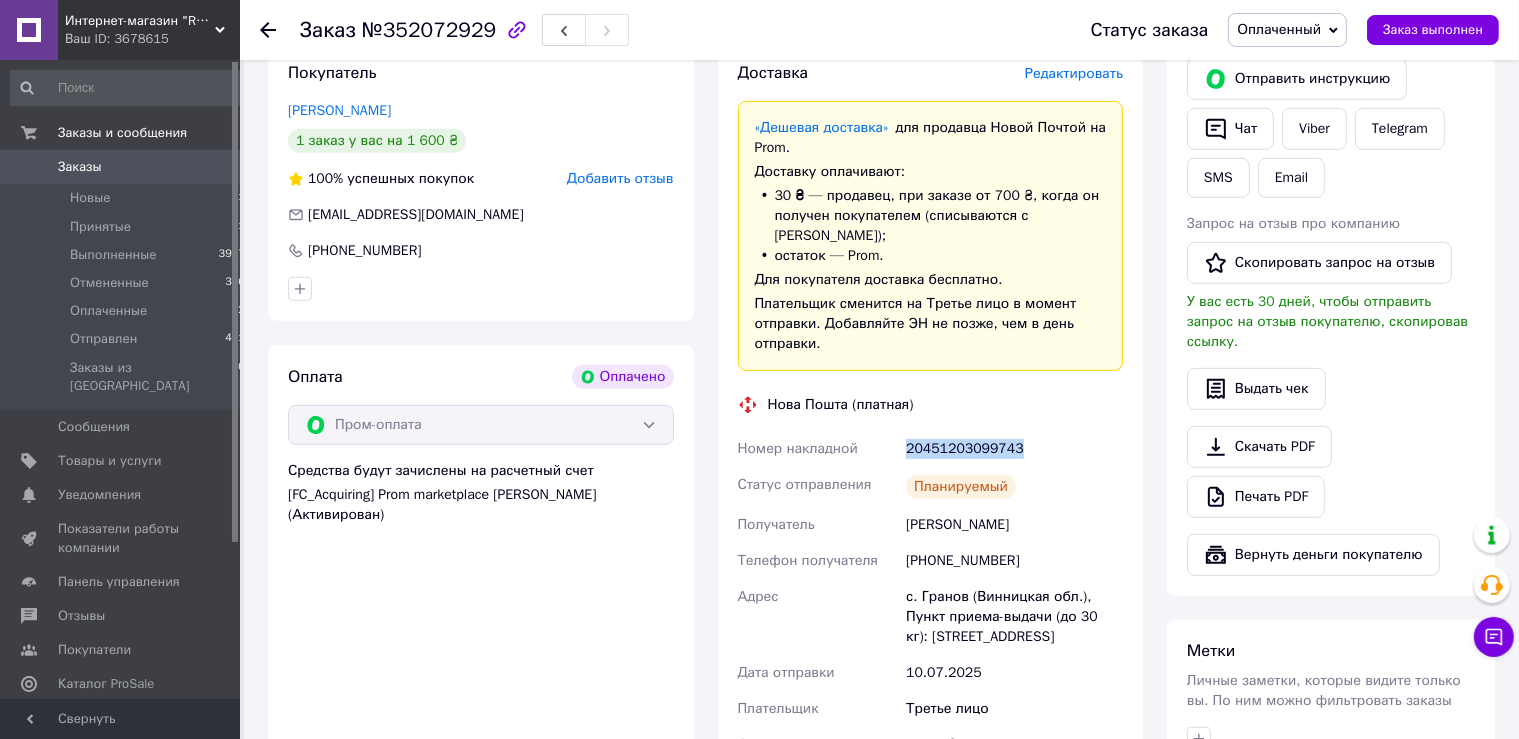click on "20451203099743" at bounding box center [1014, 449] 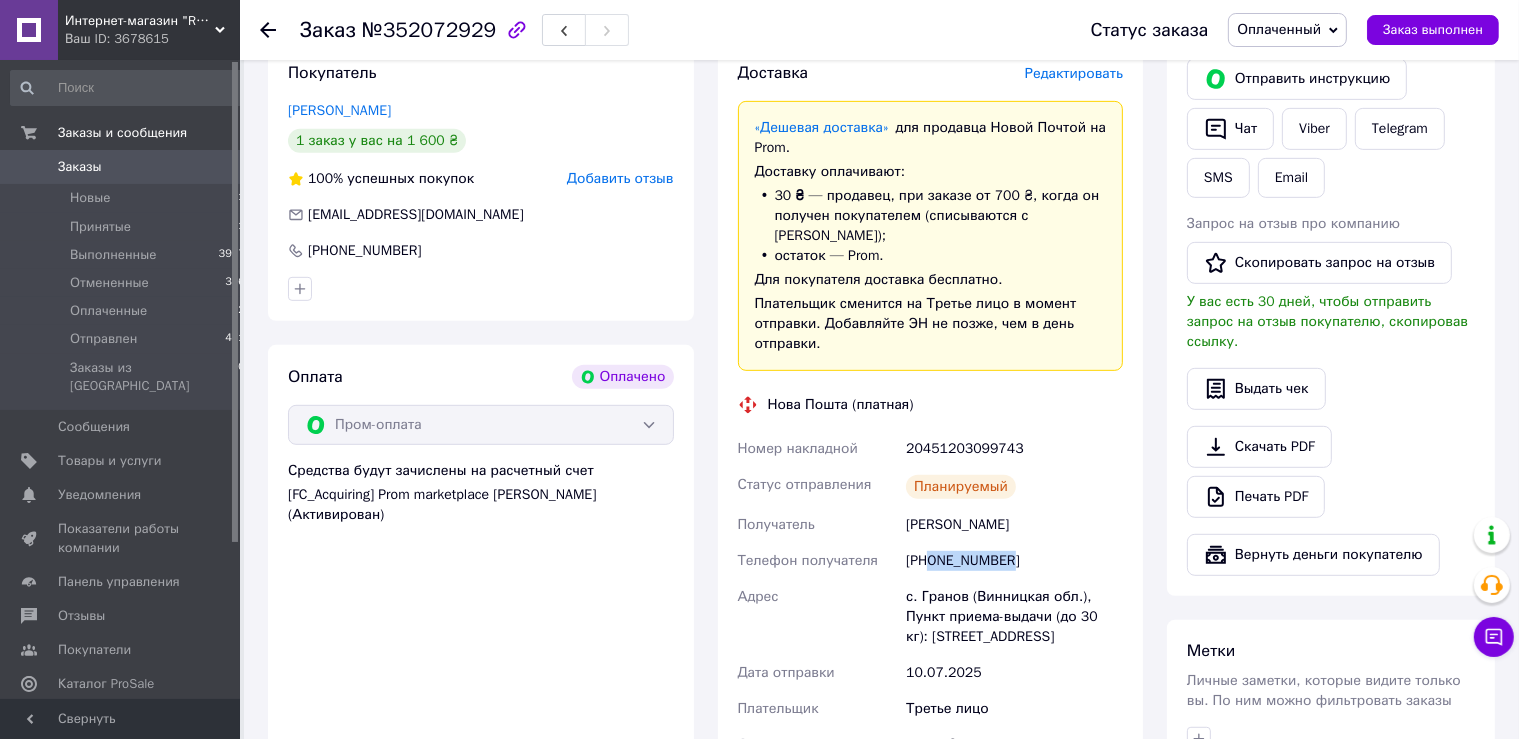 drag, startPoint x: 1043, startPoint y: 540, endPoint x: 930, endPoint y: 553, distance: 113.74533 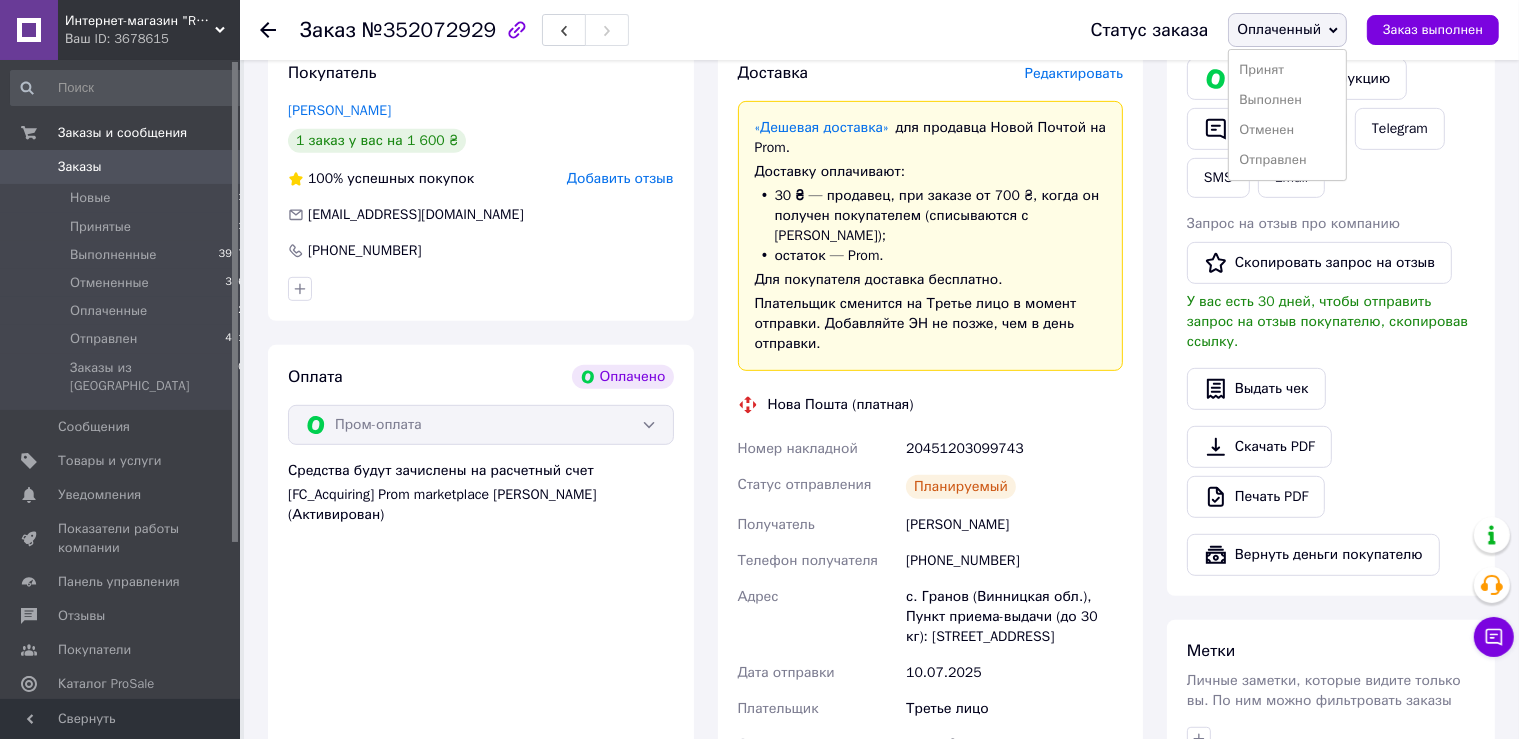 click on "Отправлен" at bounding box center (1287, 160) 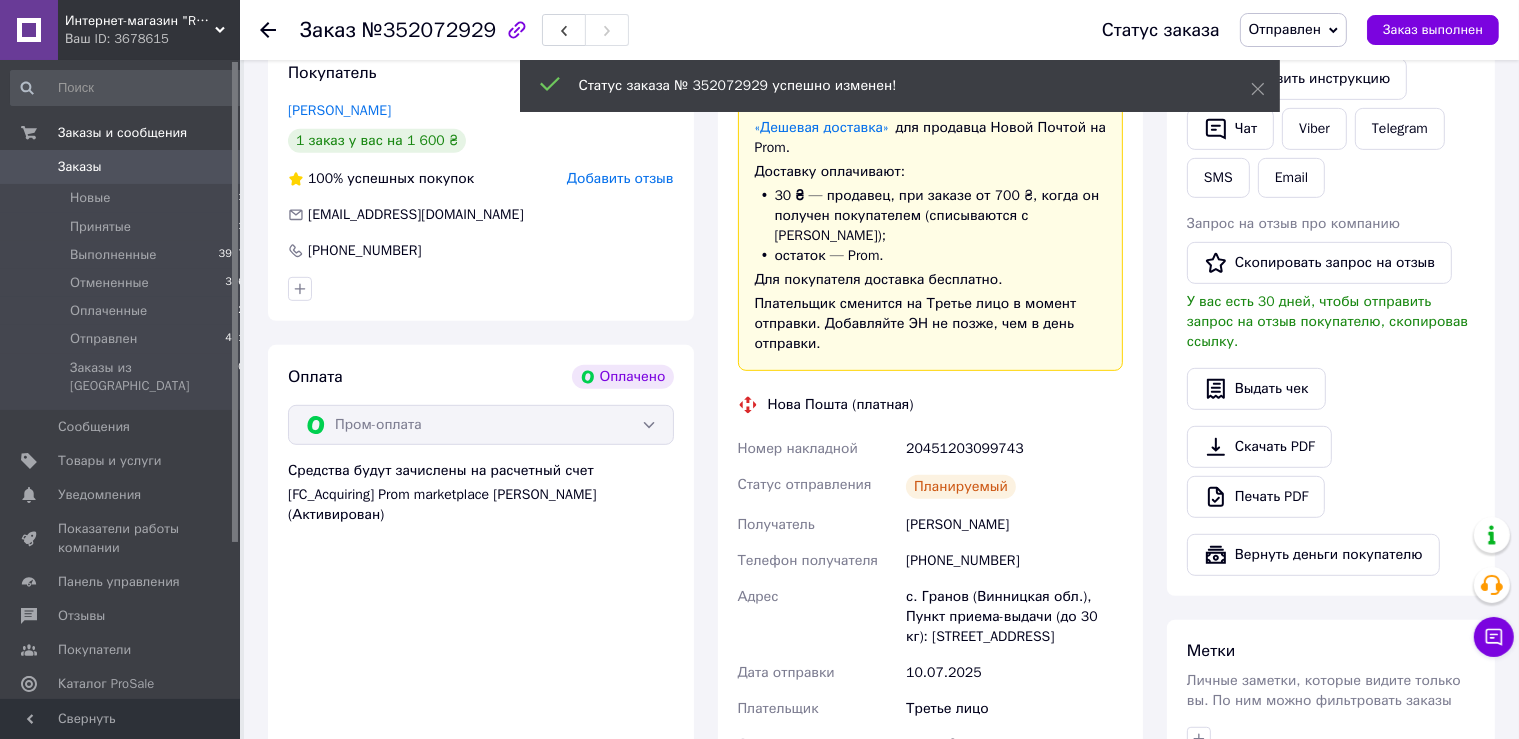 click 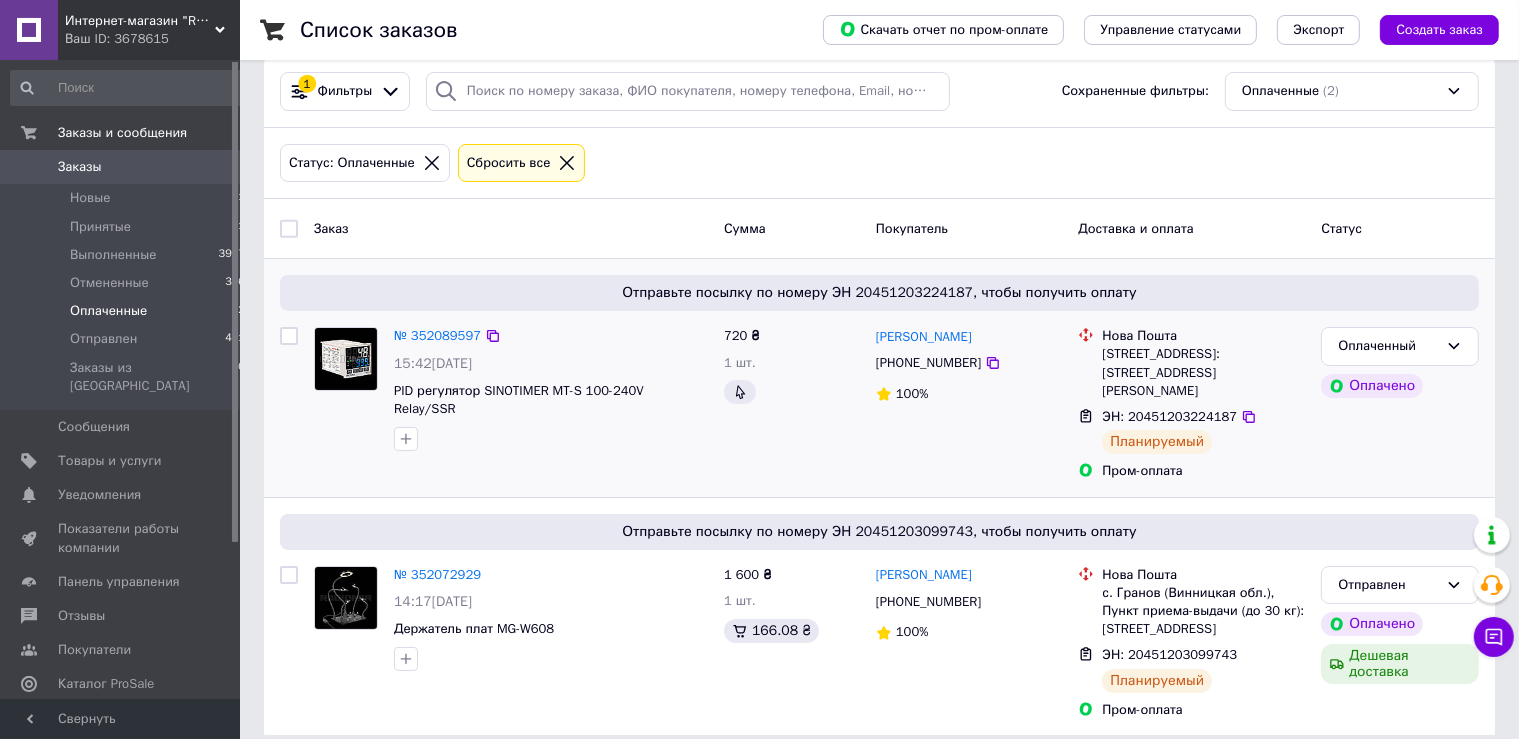 scroll, scrollTop: 46, scrollLeft: 0, axis: vertical 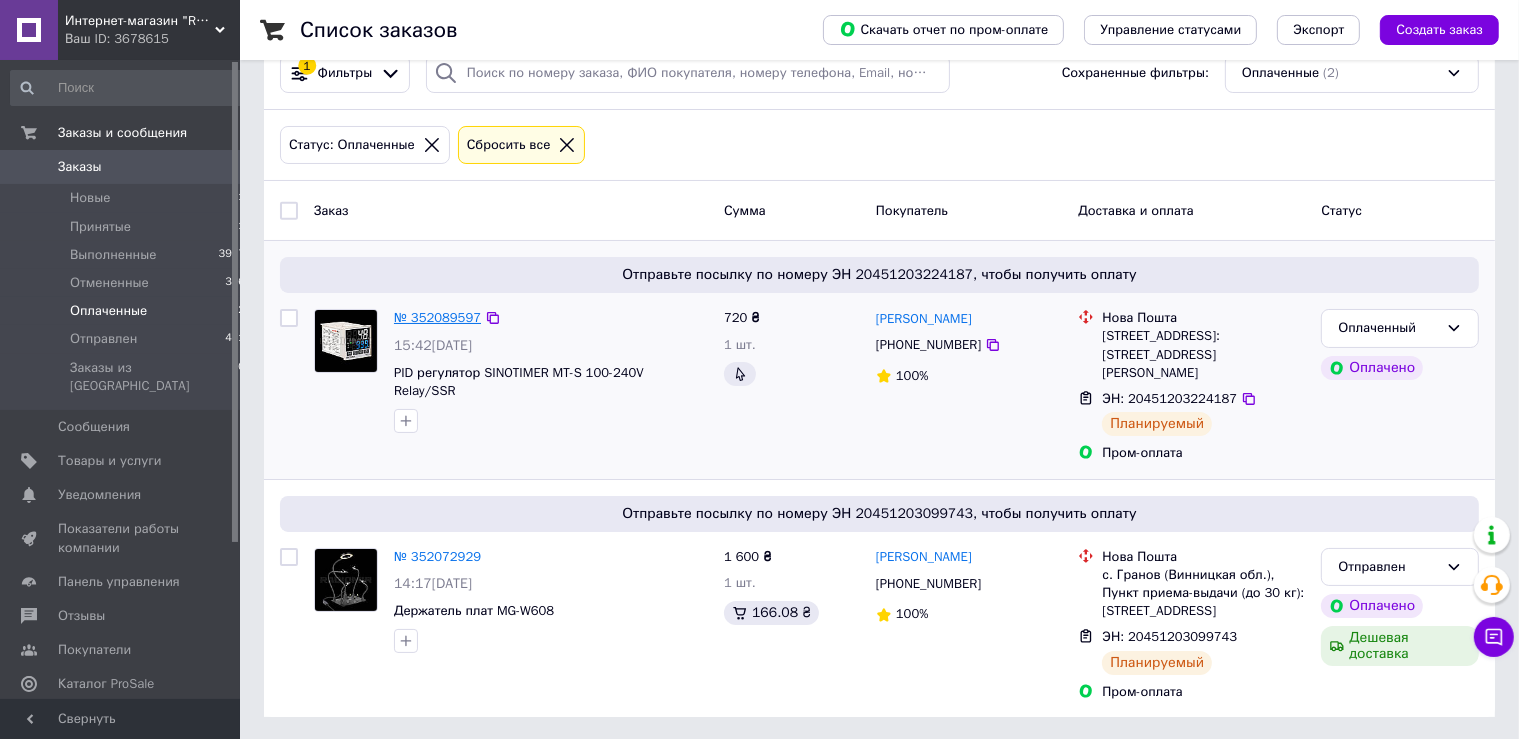 click on "№ 352089597" at bounding box center (437, 317) 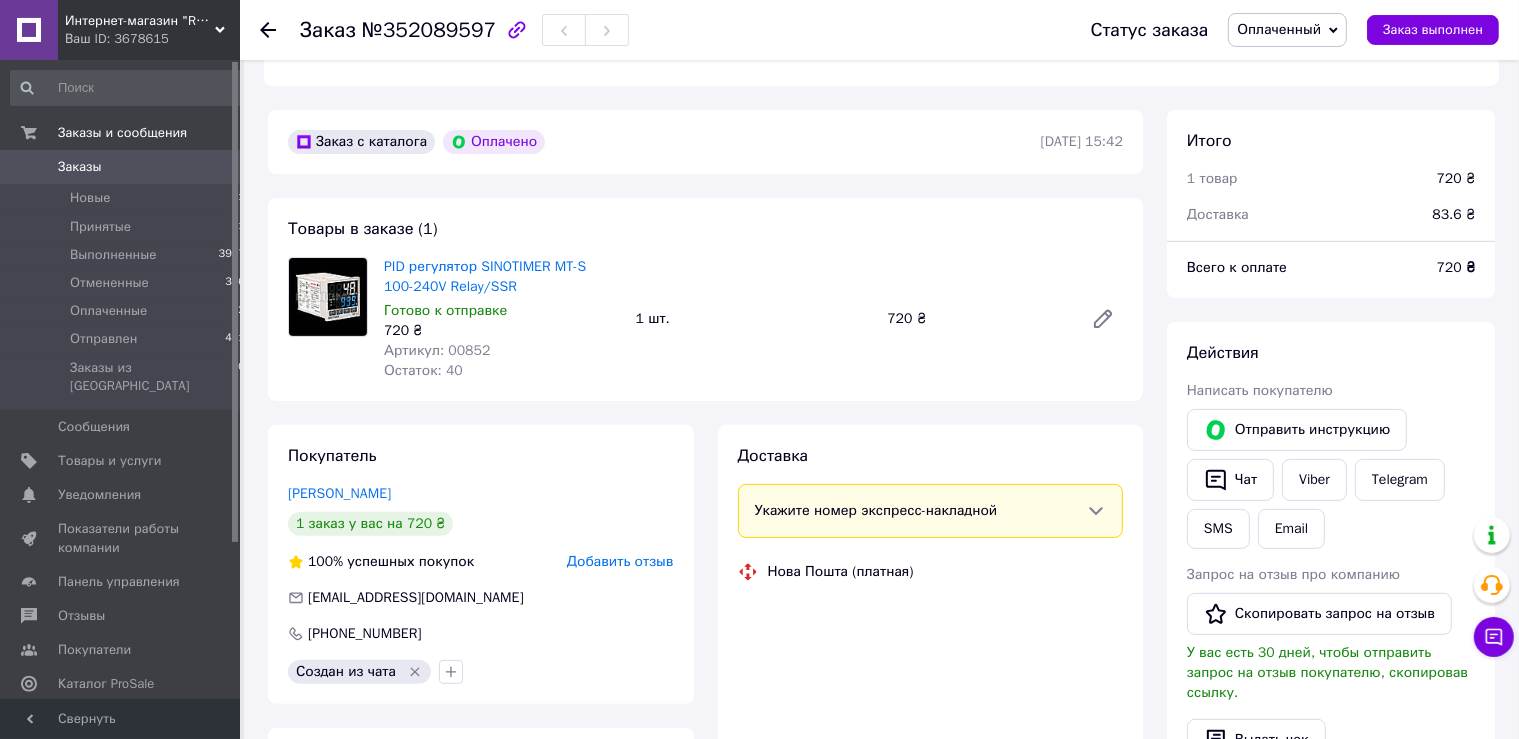 scroll, scrollTop: 680, scrollLeft: 0, axis: vertical 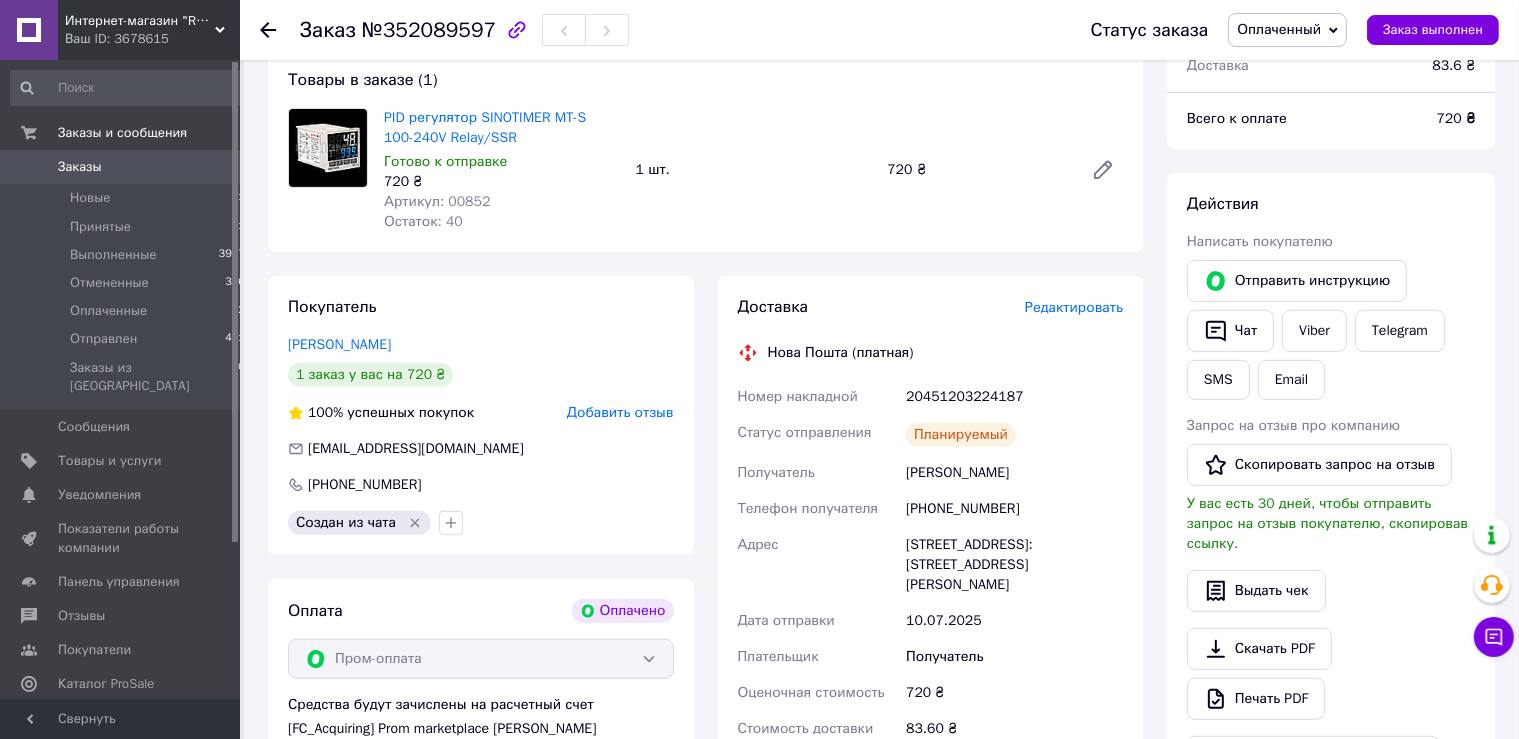 click on "№352089597" at bounding box center [429, 30] 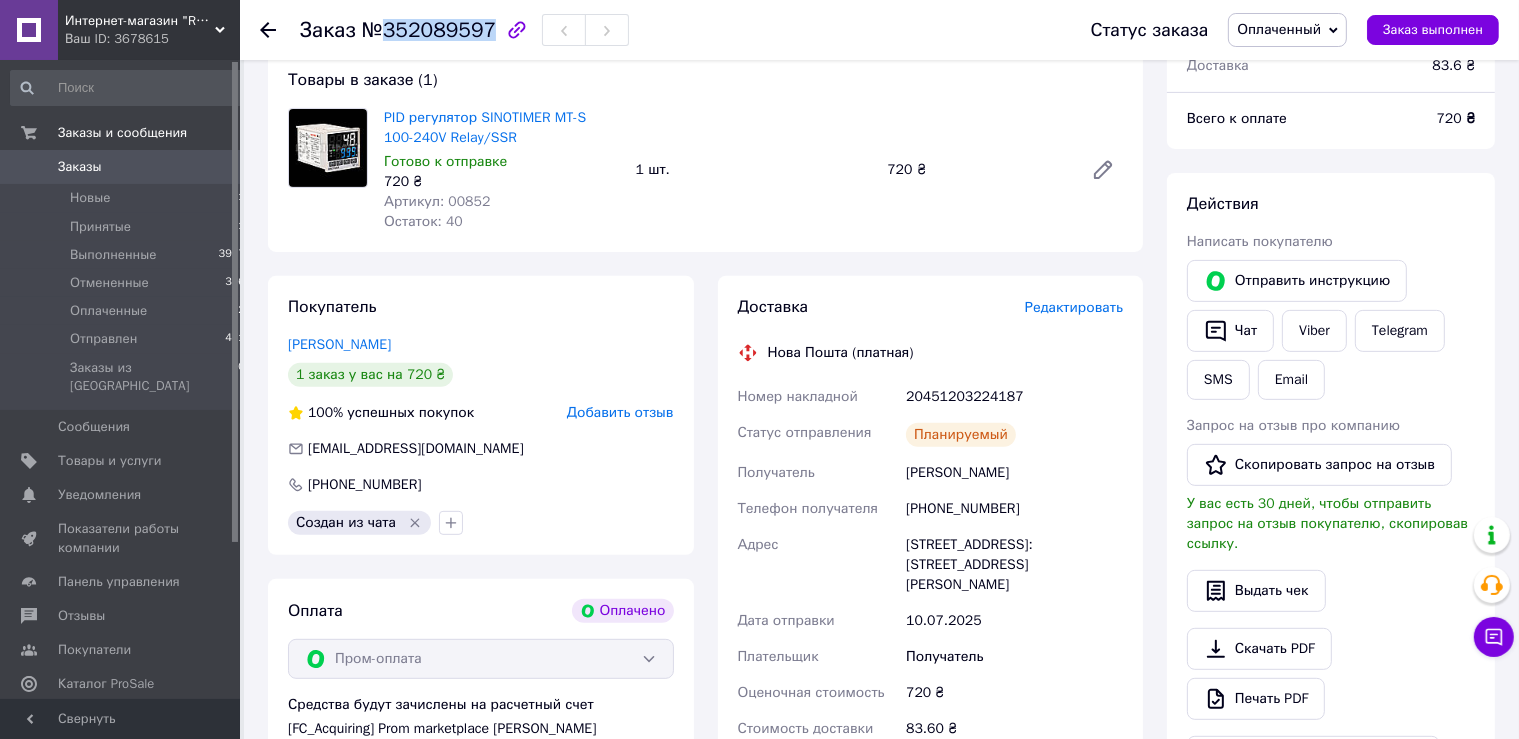 click on "№352089597" at bounding box center [429, 30] 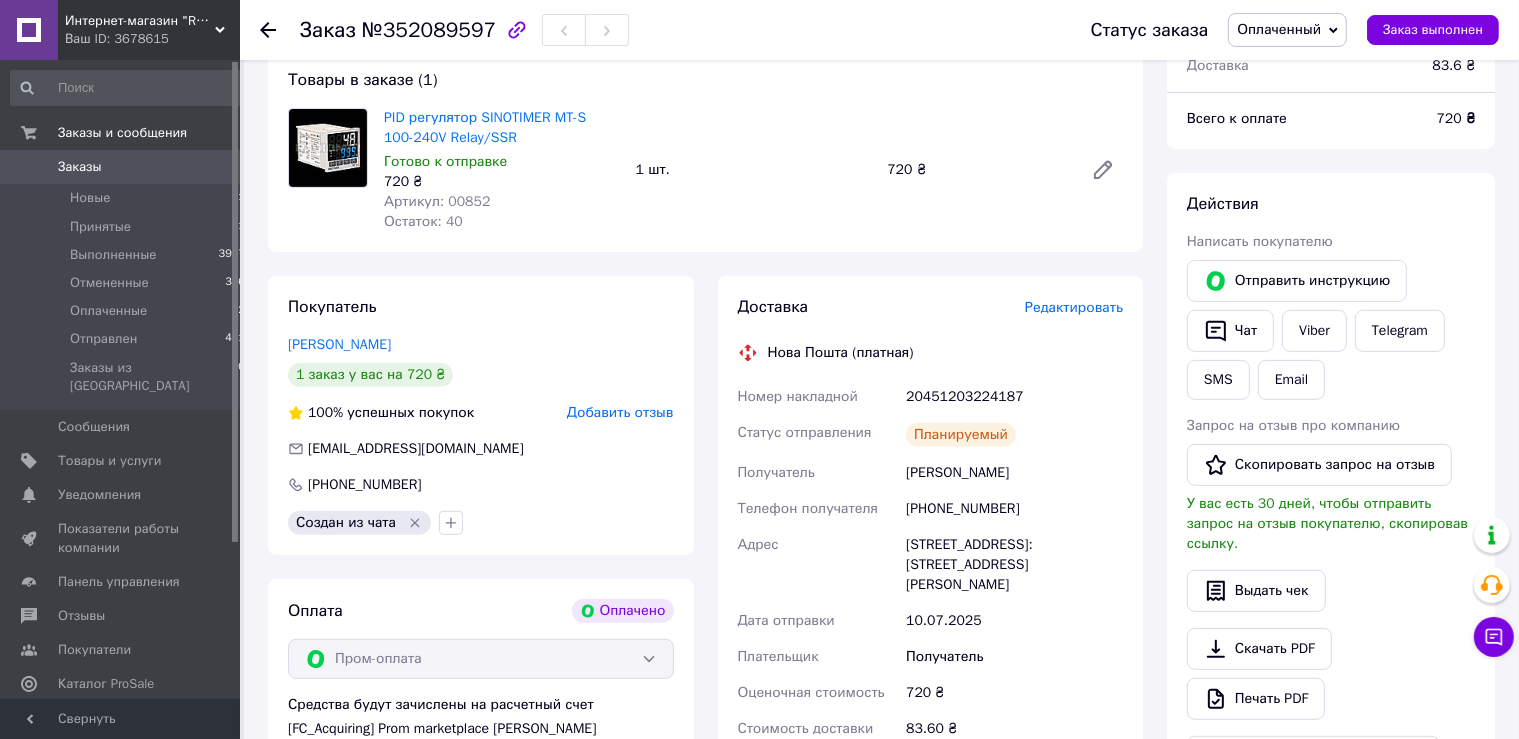 click on "20451203224187" at bounding box center (1014, 397) 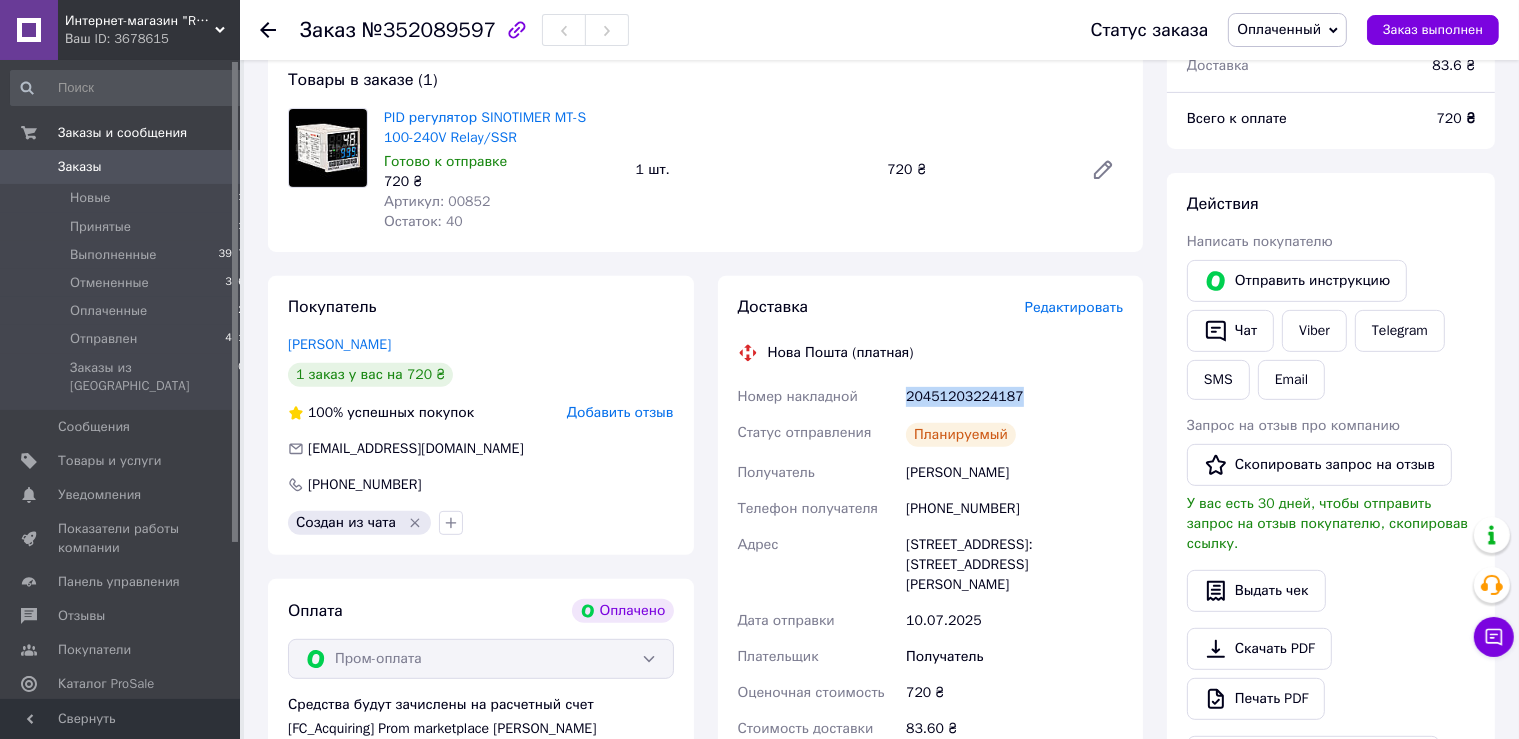 click on "20451203224187" at bounding box center [1014, 397] 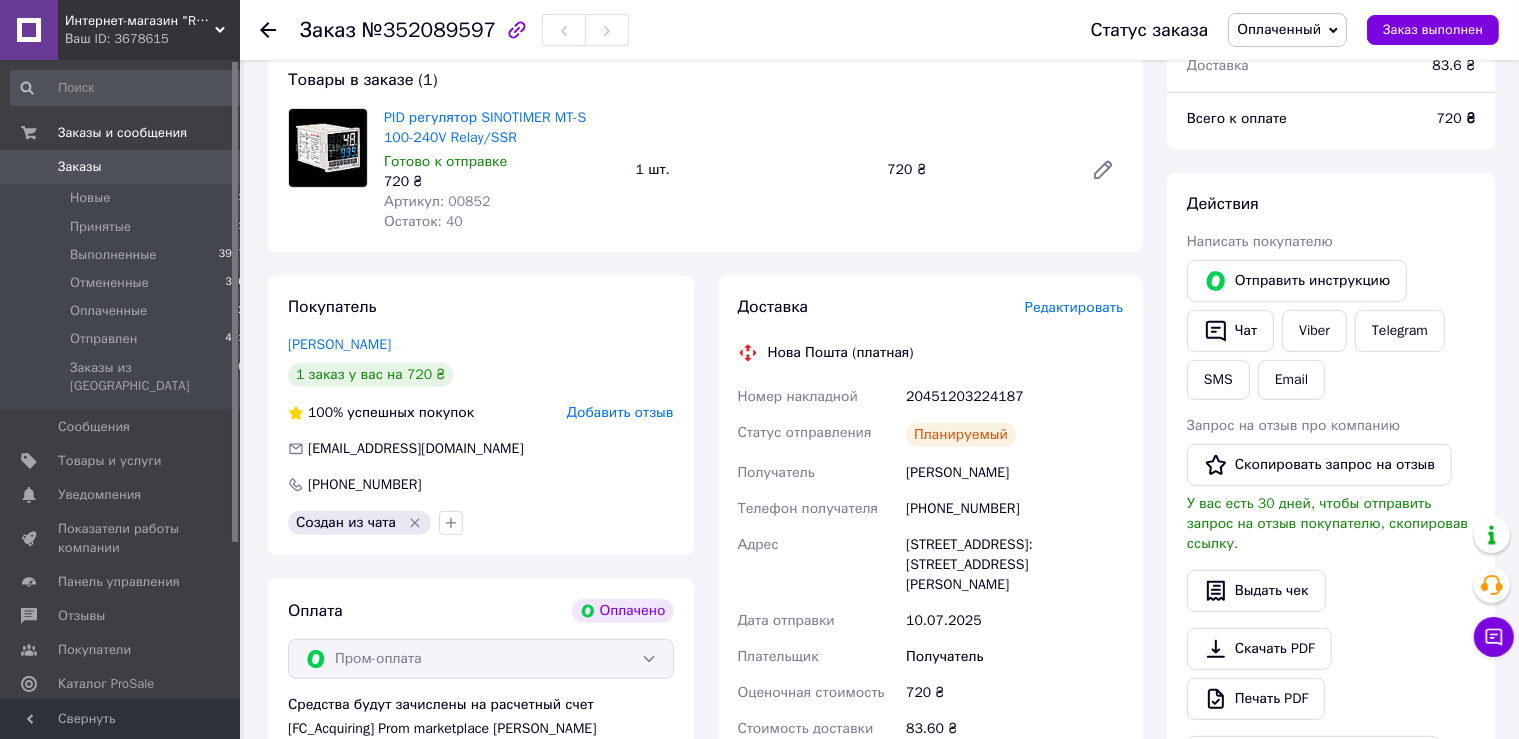 click on "+380958148854" at bounding box center (1014, 509) 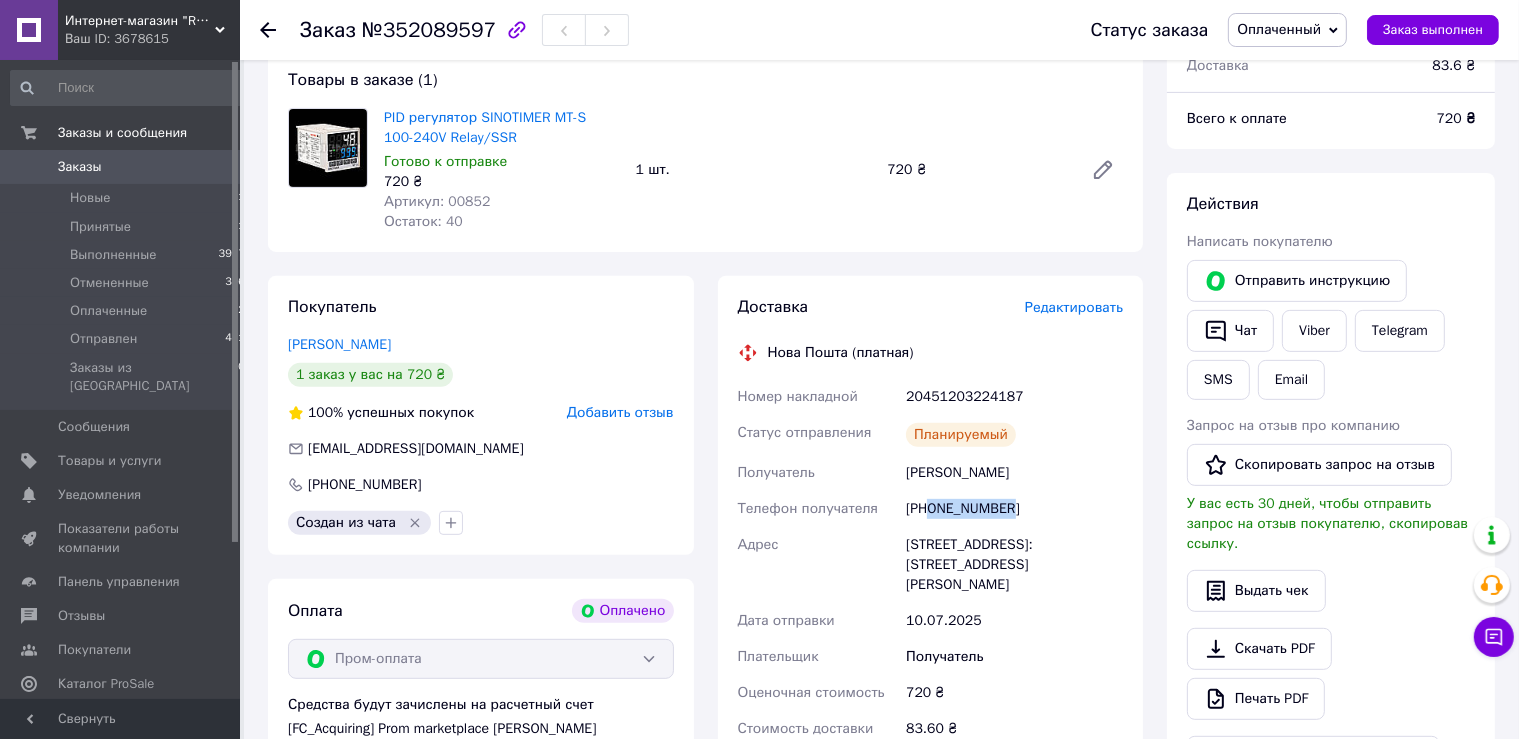 drag, startPoint x: 983, startPoint y: 517, endPoint x: 928, endPoint y: 520, distance: 55.081757 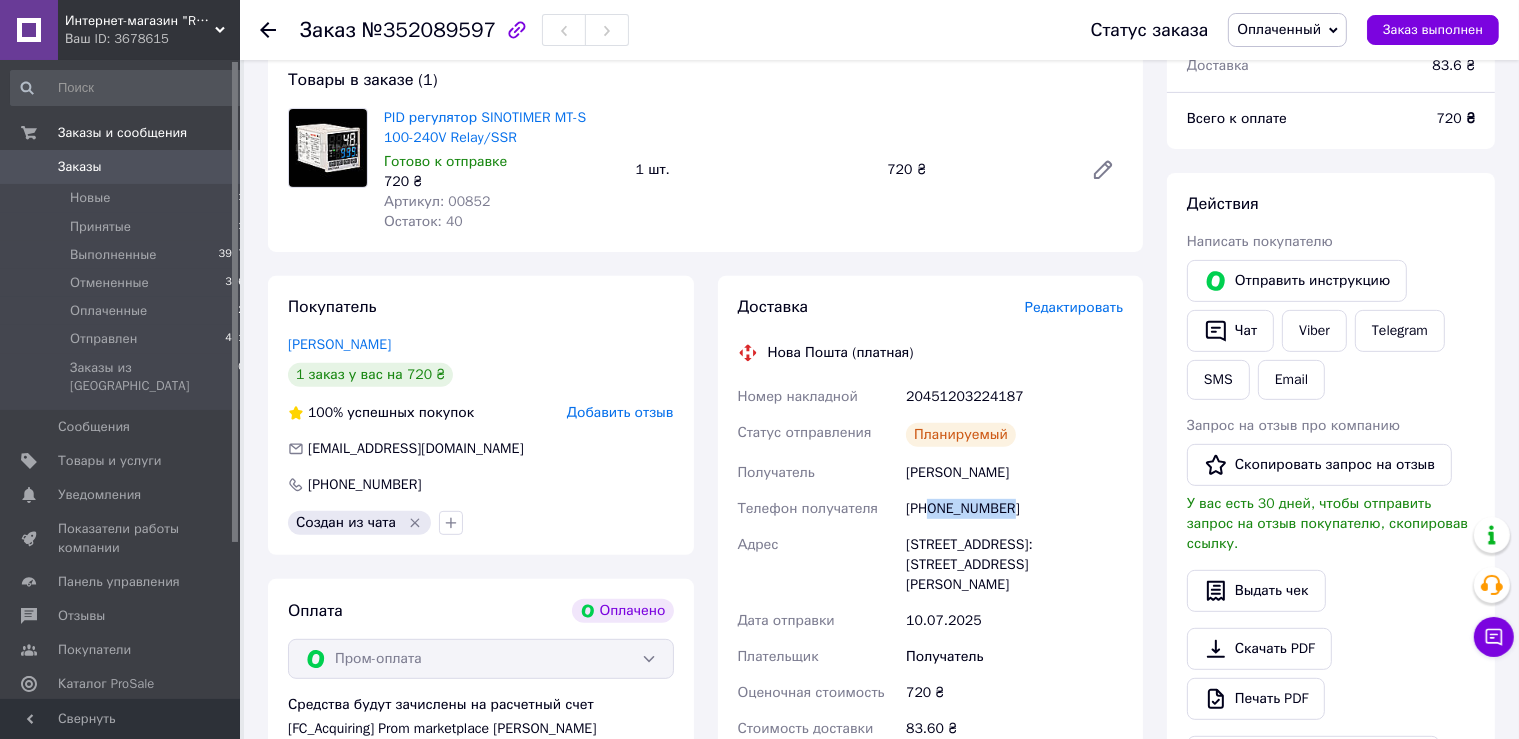 click on "Оплаченный" at bounding box center [1279, 29] 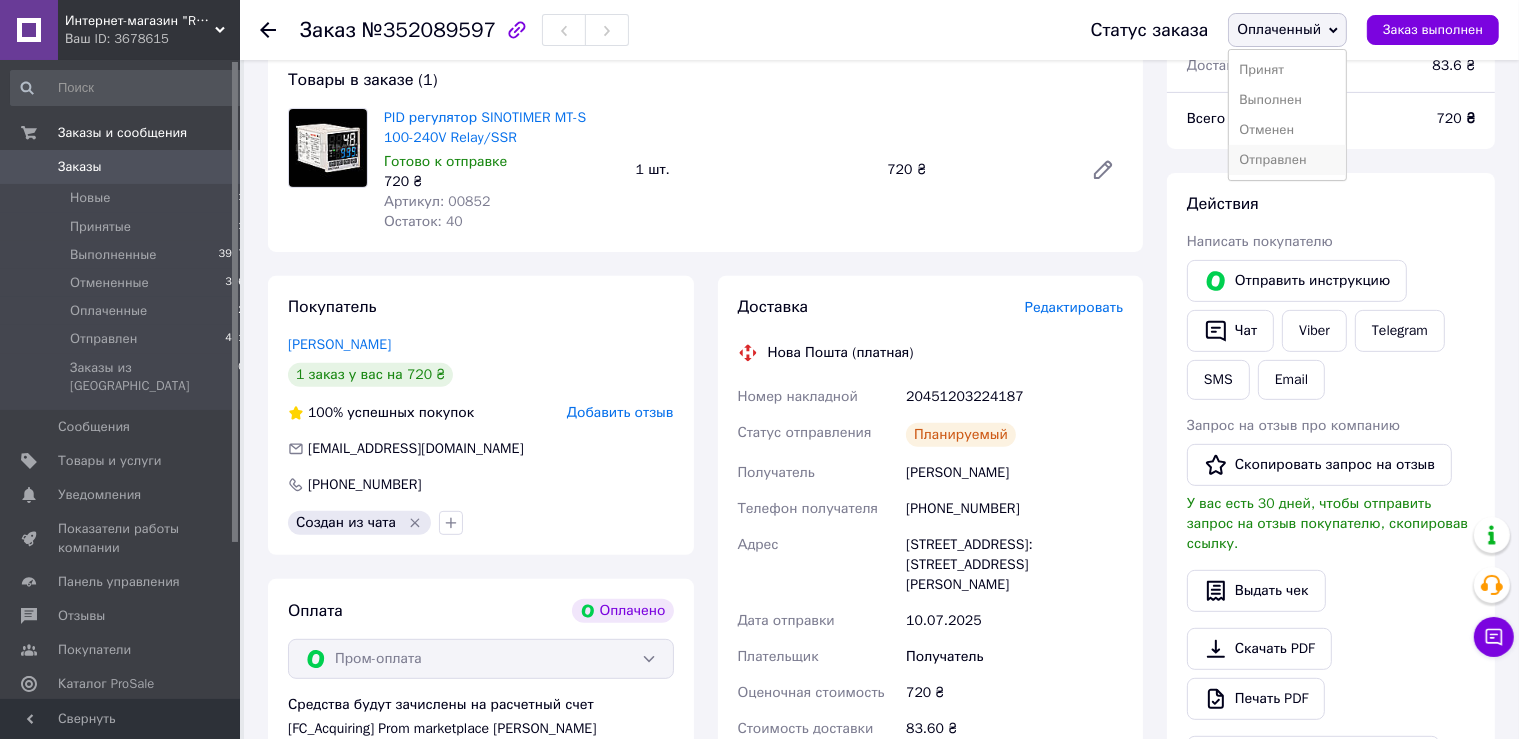 click on "Отправлен" at bounding box center (1287, 160) 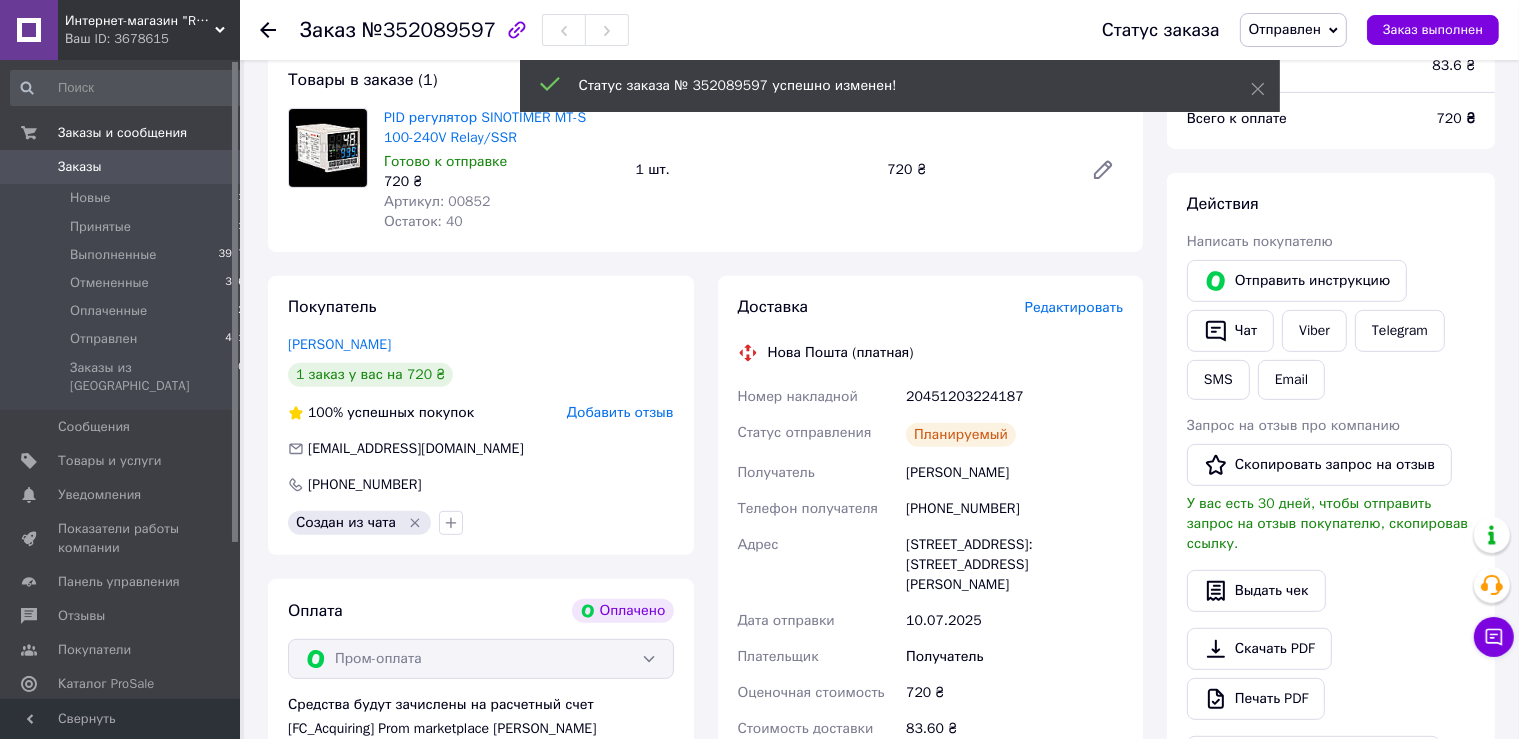 click 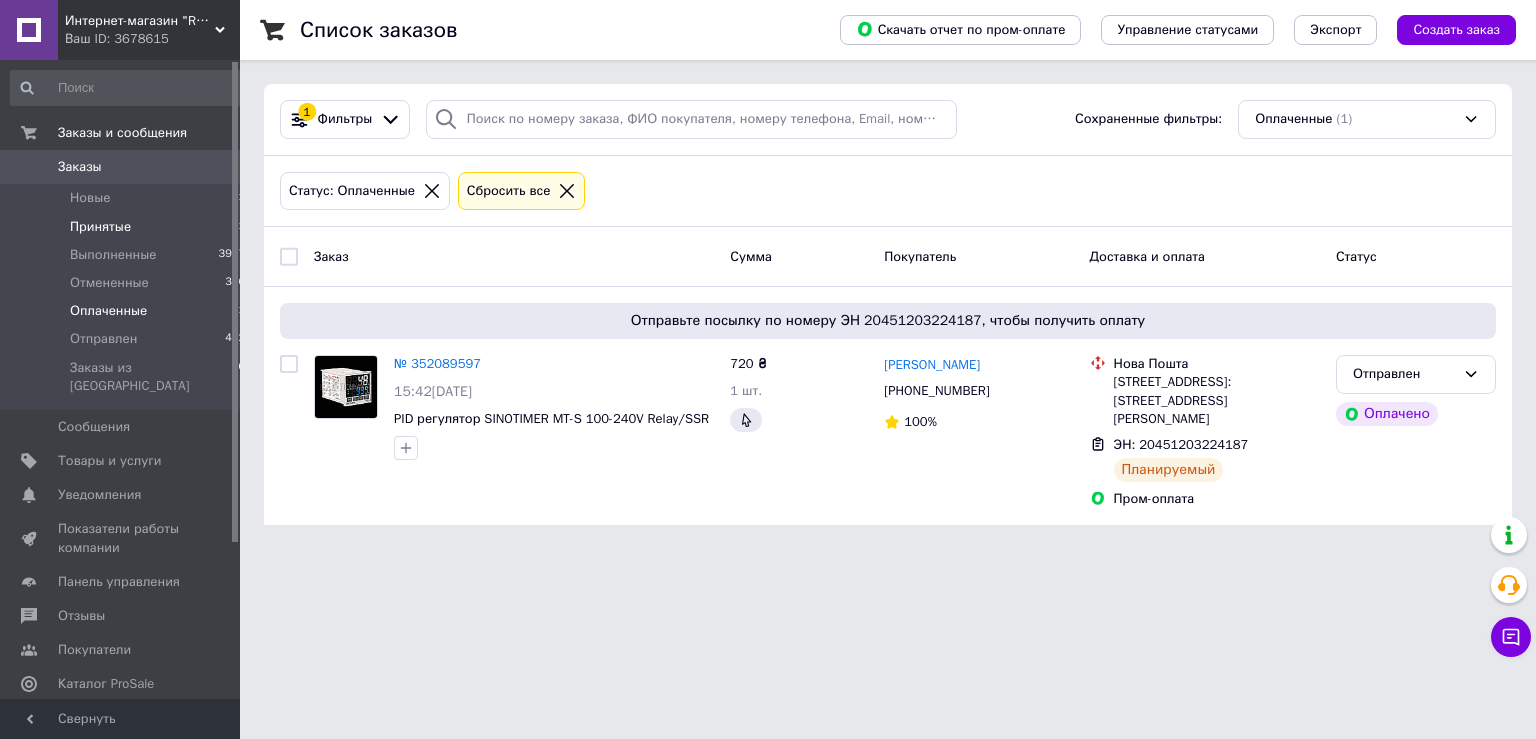 click on "Принятые 1" at bounding box center (128, 227) 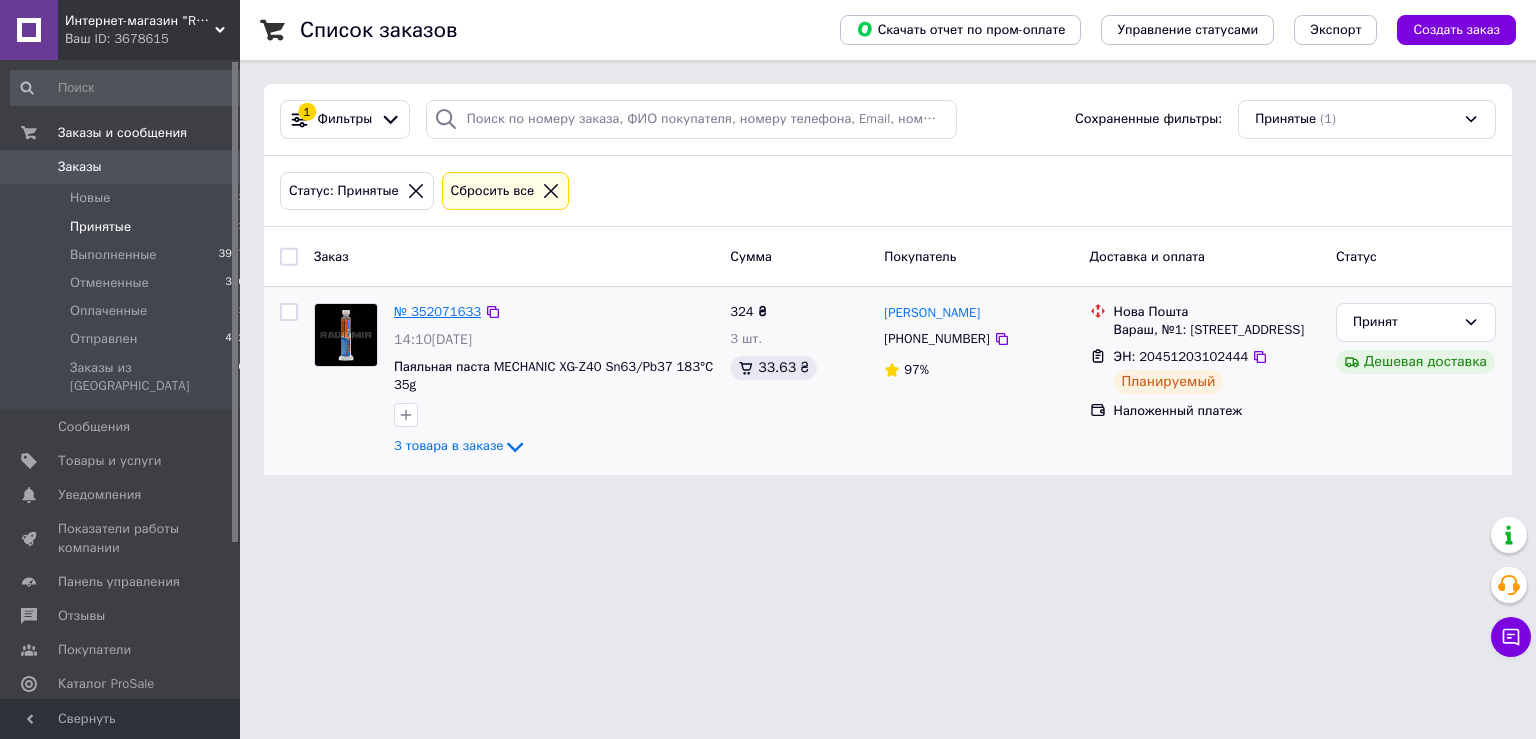 click on "№ 352071633" at bounding box center (437, 311) 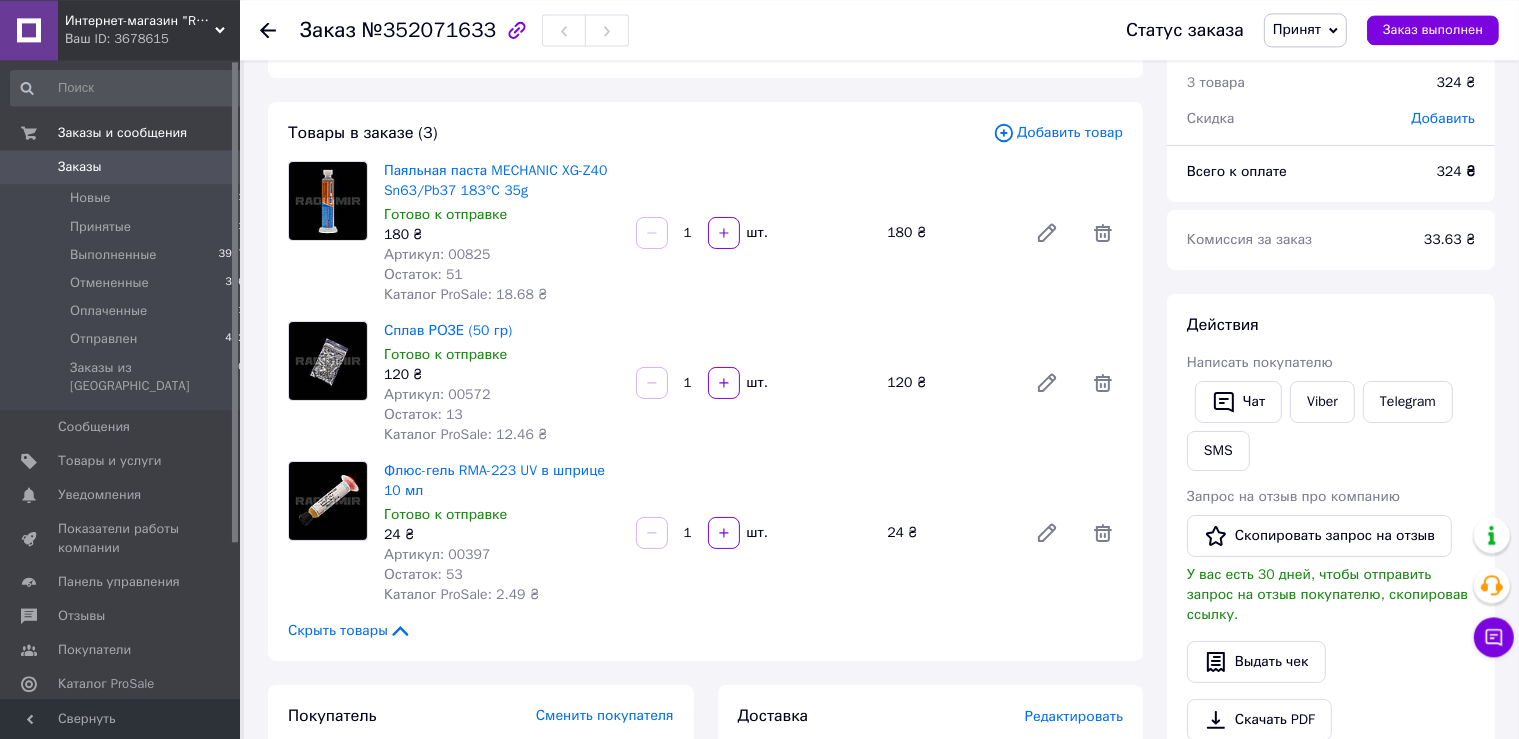 scroll, scrollTop: 105, scrollLeft: 0, axis: vertical 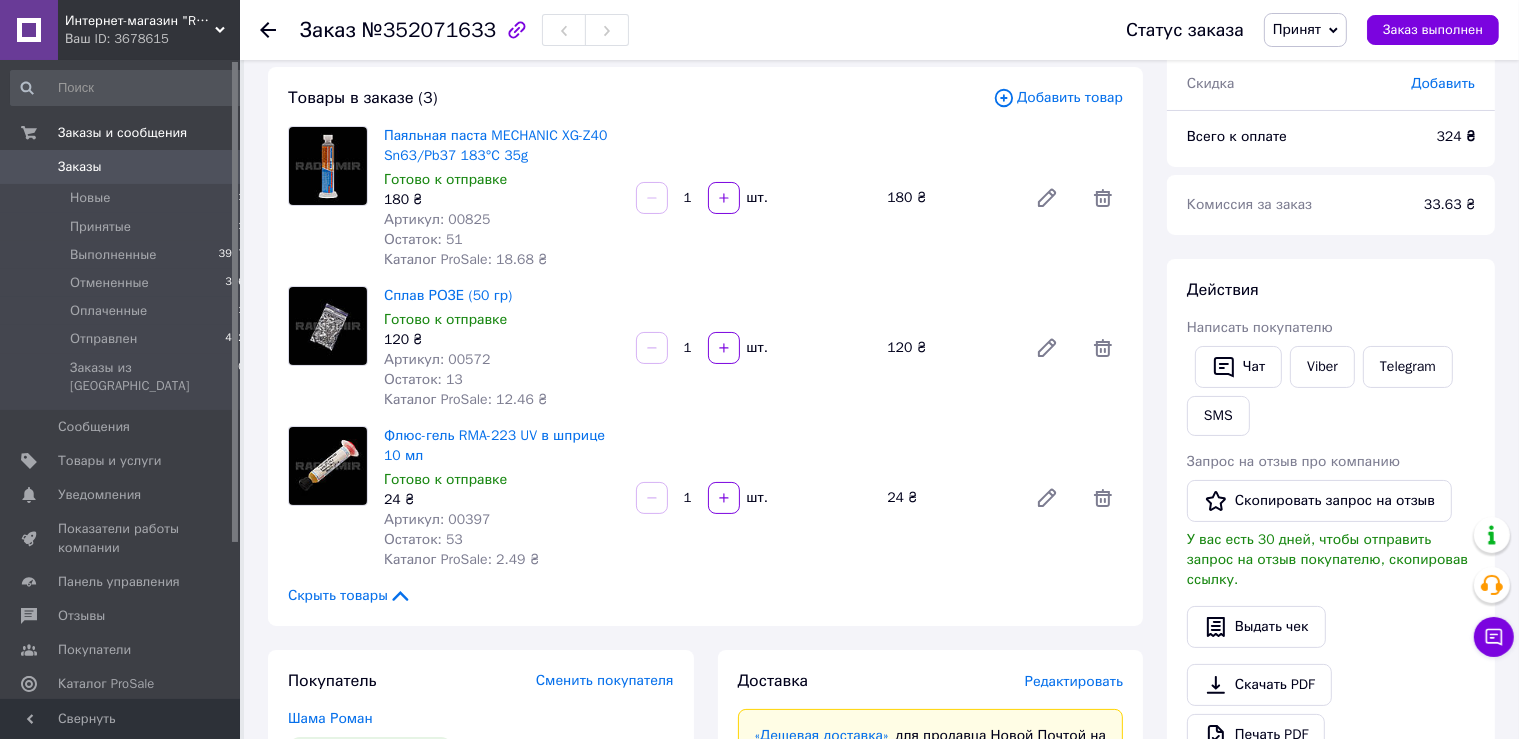 click on "№352071633" at bounding box center (429, 30) 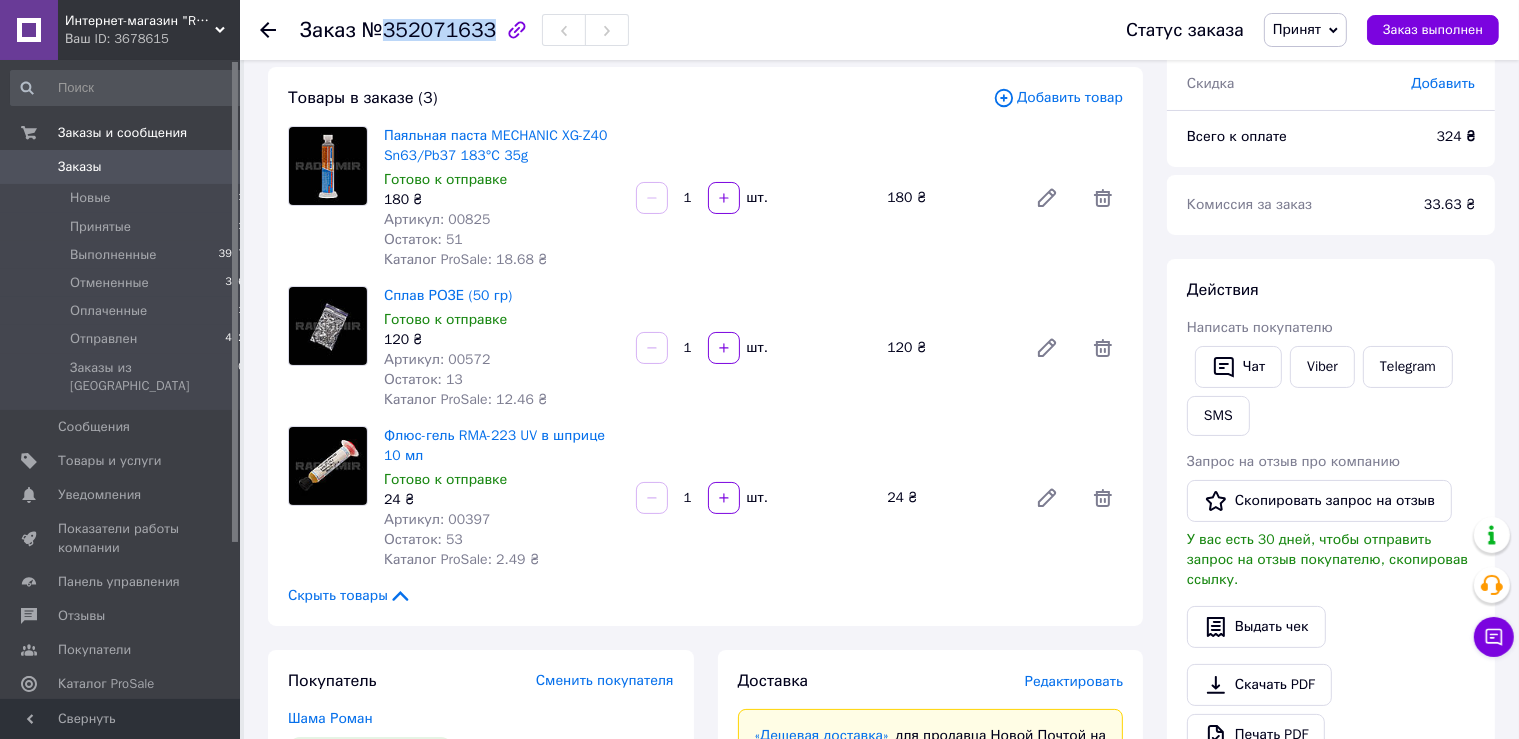 click on "№352071633" at bounding box center [429, 30] 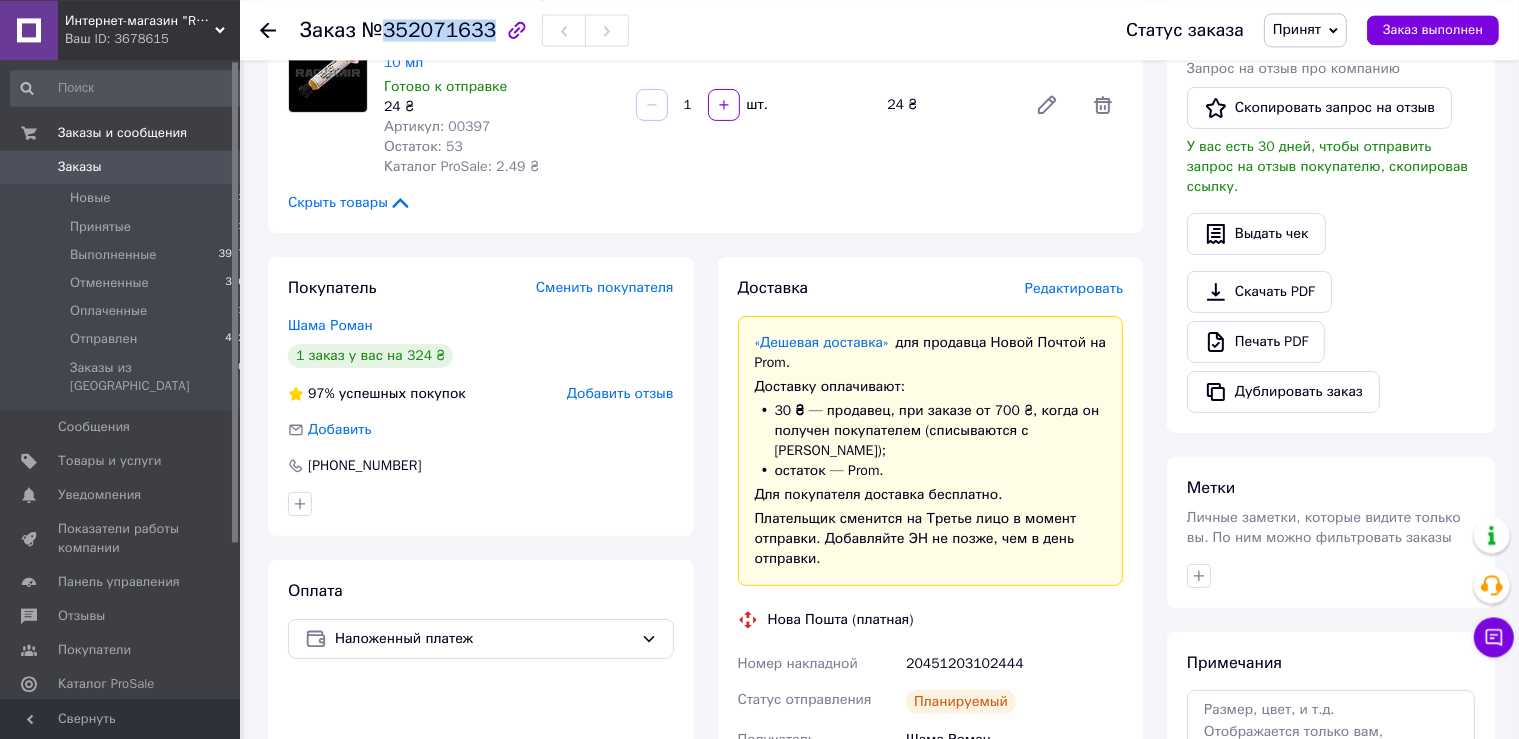 scroll, scrollTop: 528, scrollLeft: 0, axis: vertical 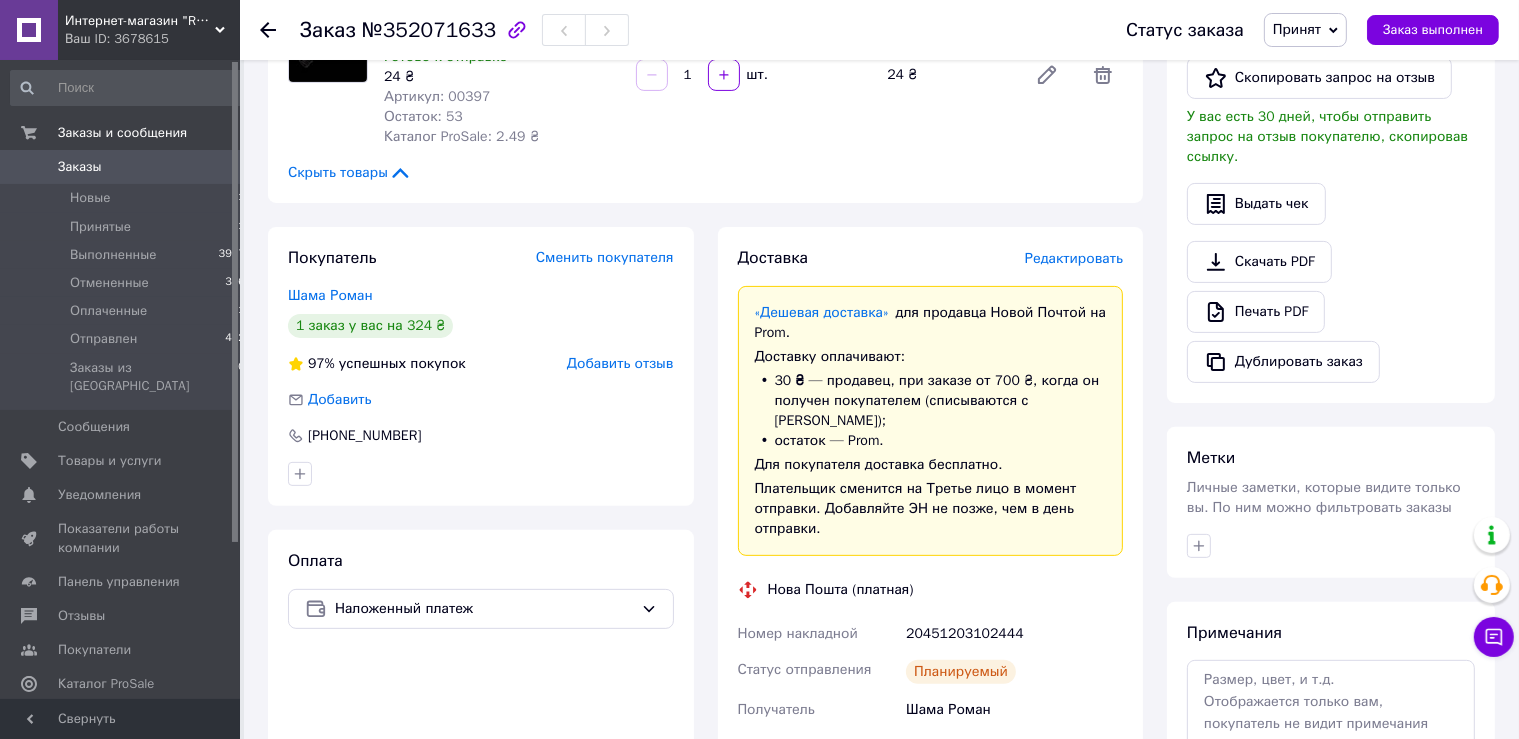 click on "20451203102444" at bounding box center [1014, 634] 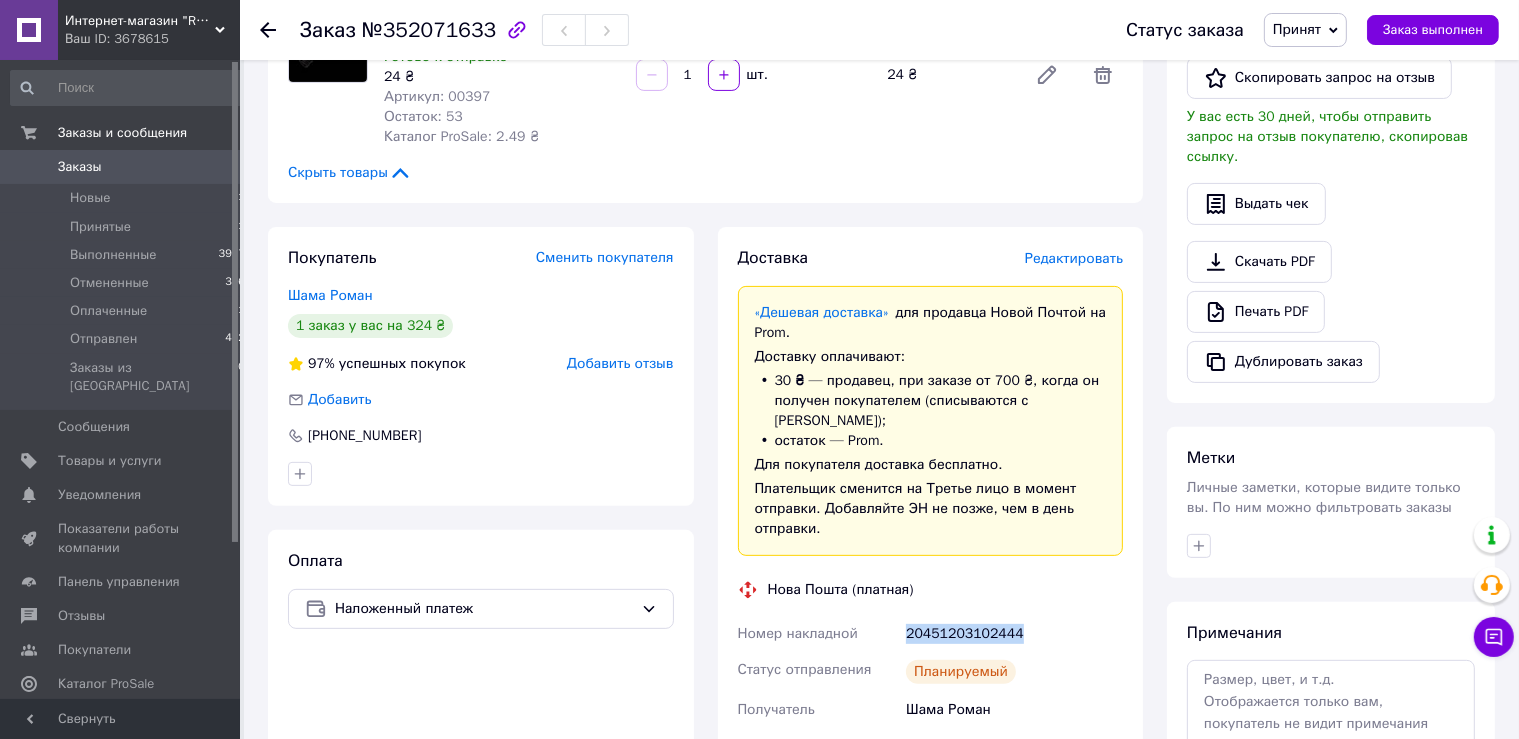 click on "20451203102444" at bounding box center (1014, 634) 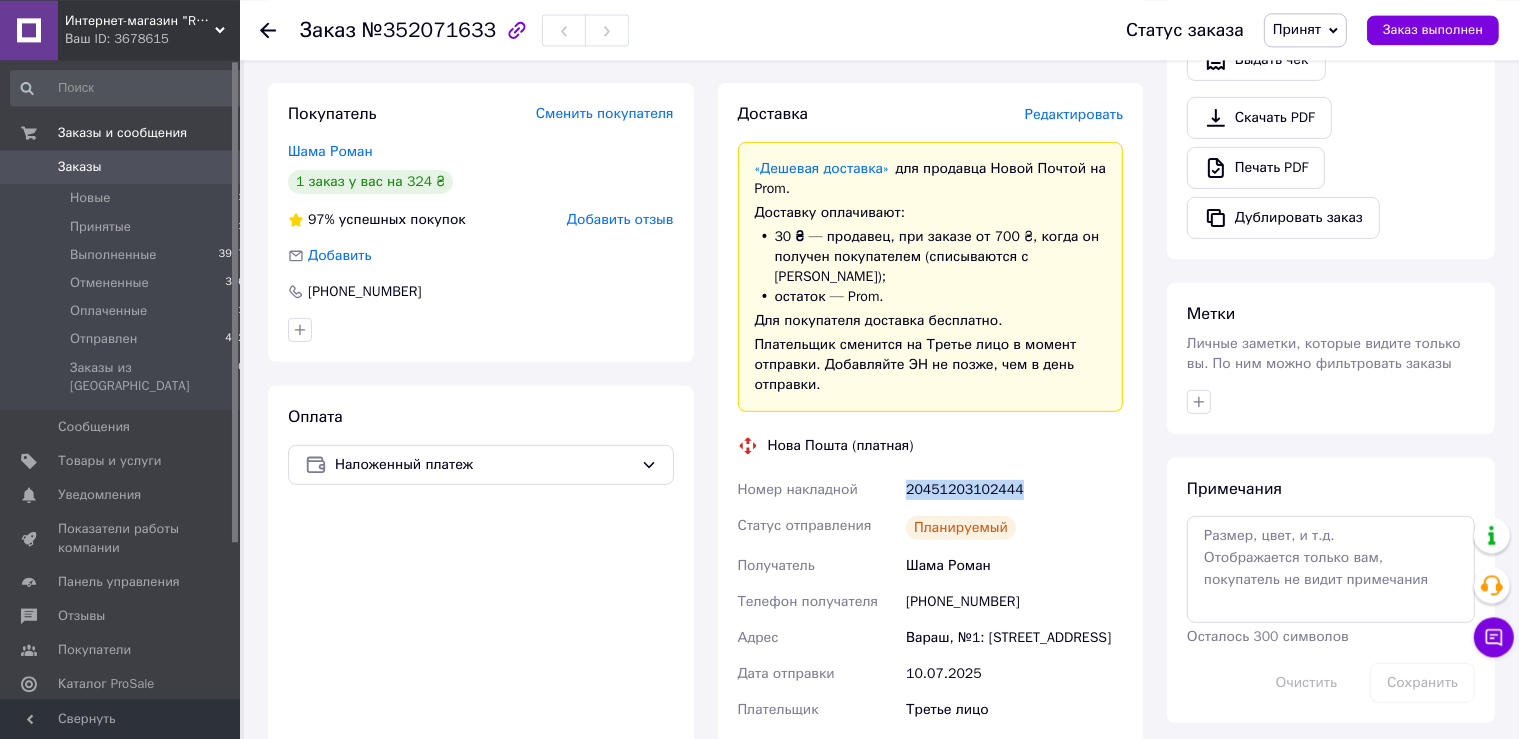 scroll, scrollTop: 739, scrollLeft: 0, axis: vertical 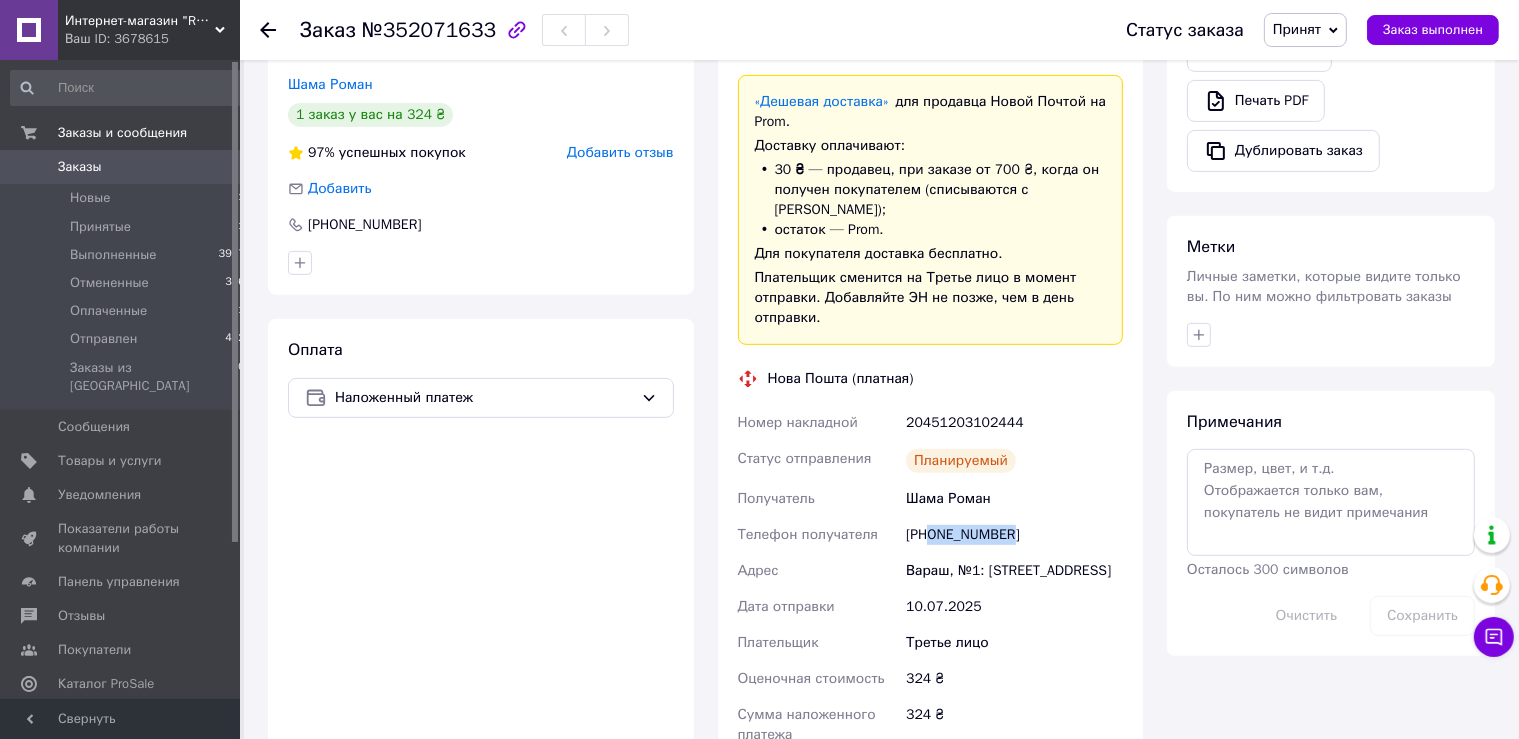 drag, startPoint x: 992, startPoint y: 522, endPoint x: 928, endPoint y: 522, distance: 64 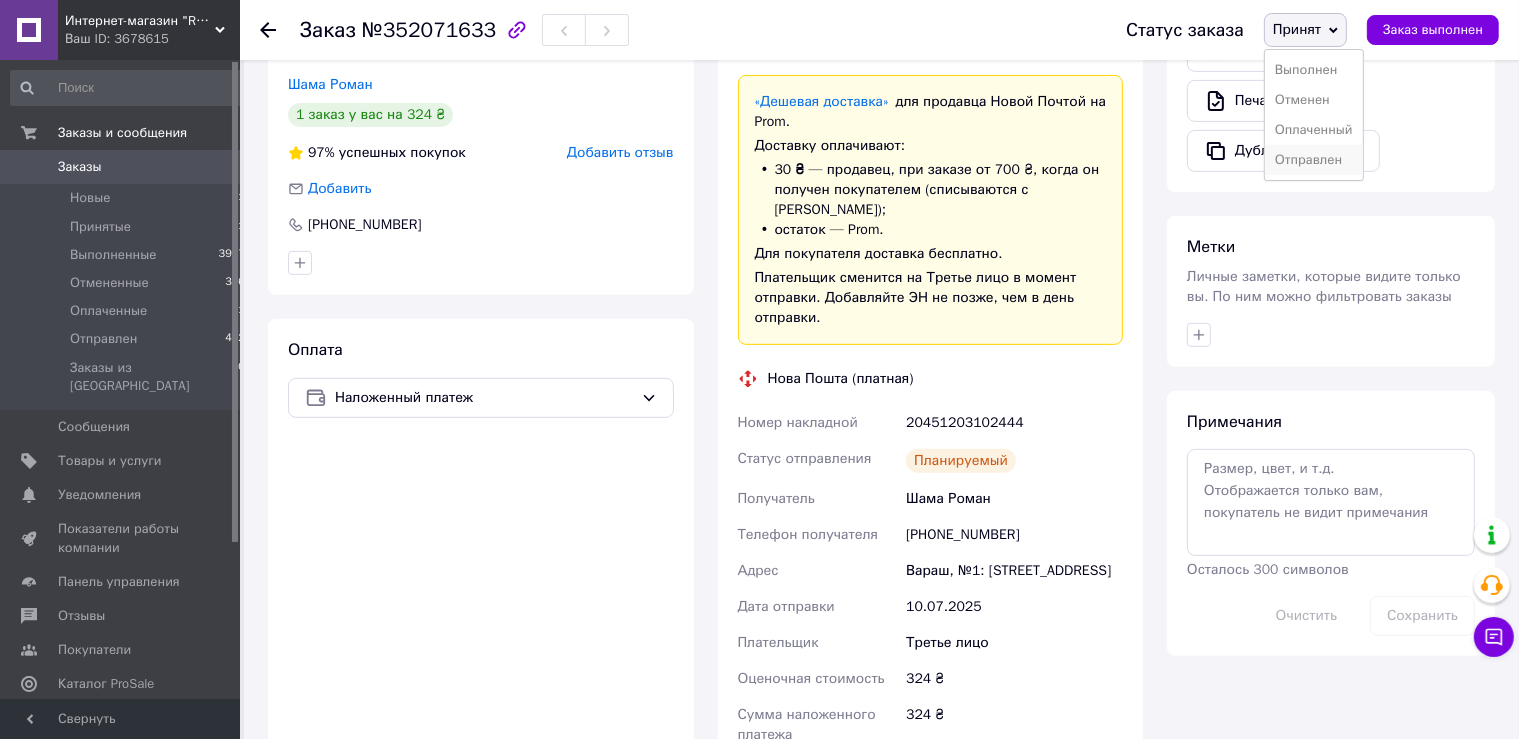 click on "Отправлен" at bounding box center (1314, 160) 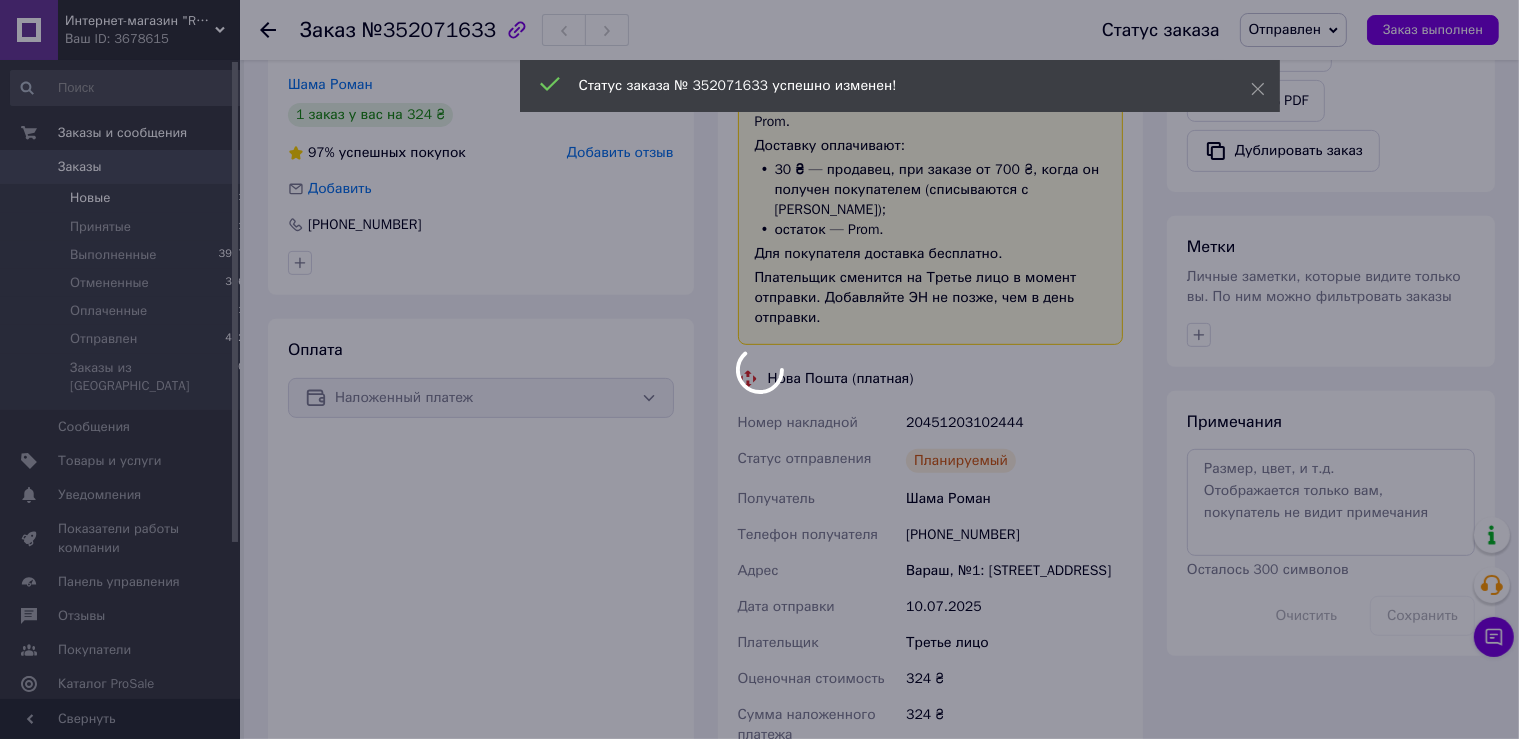 click at bounding box center [759, 369] 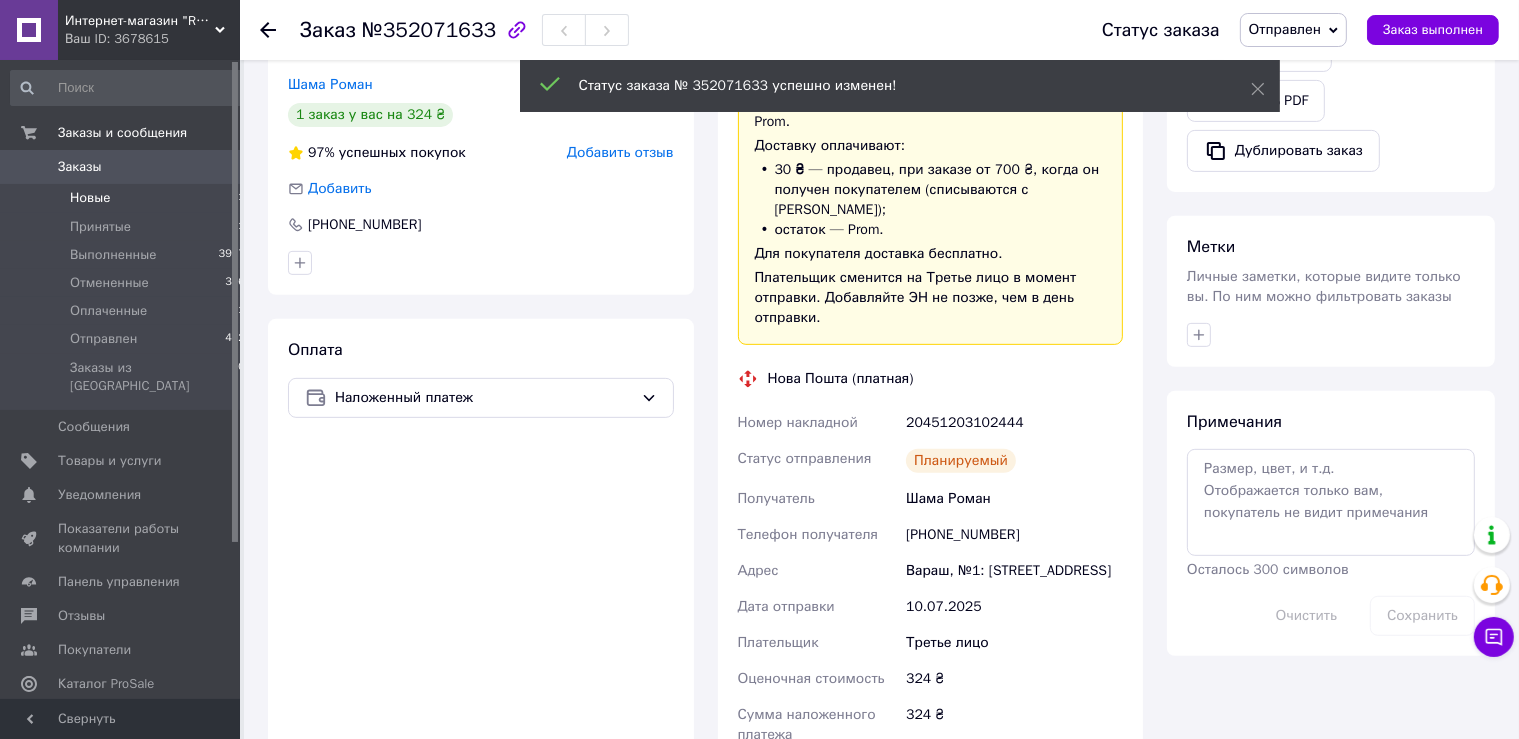 click on "Новые 1" at bounding box center [128, 198] 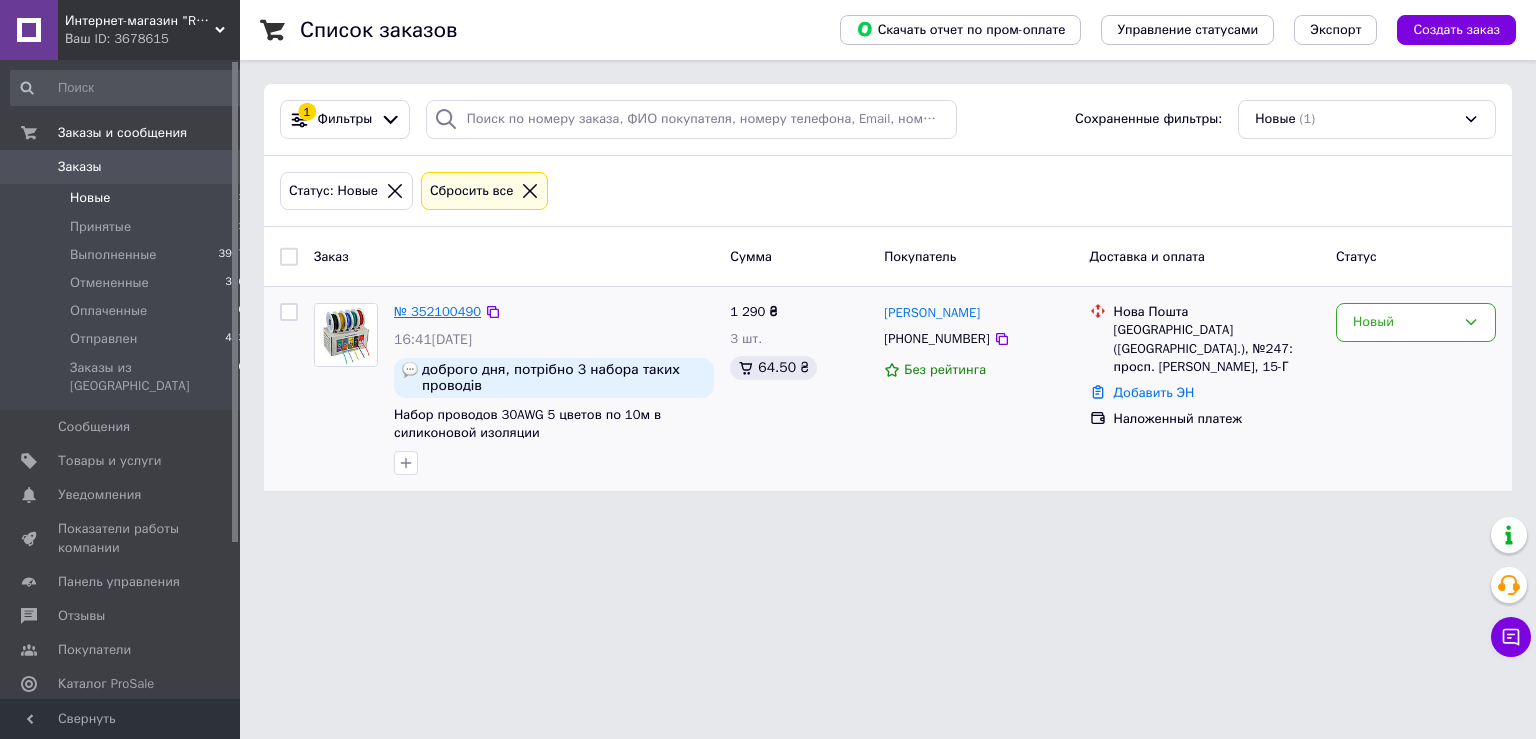 click on "№ 352100490" at bounding box center [437, 311] 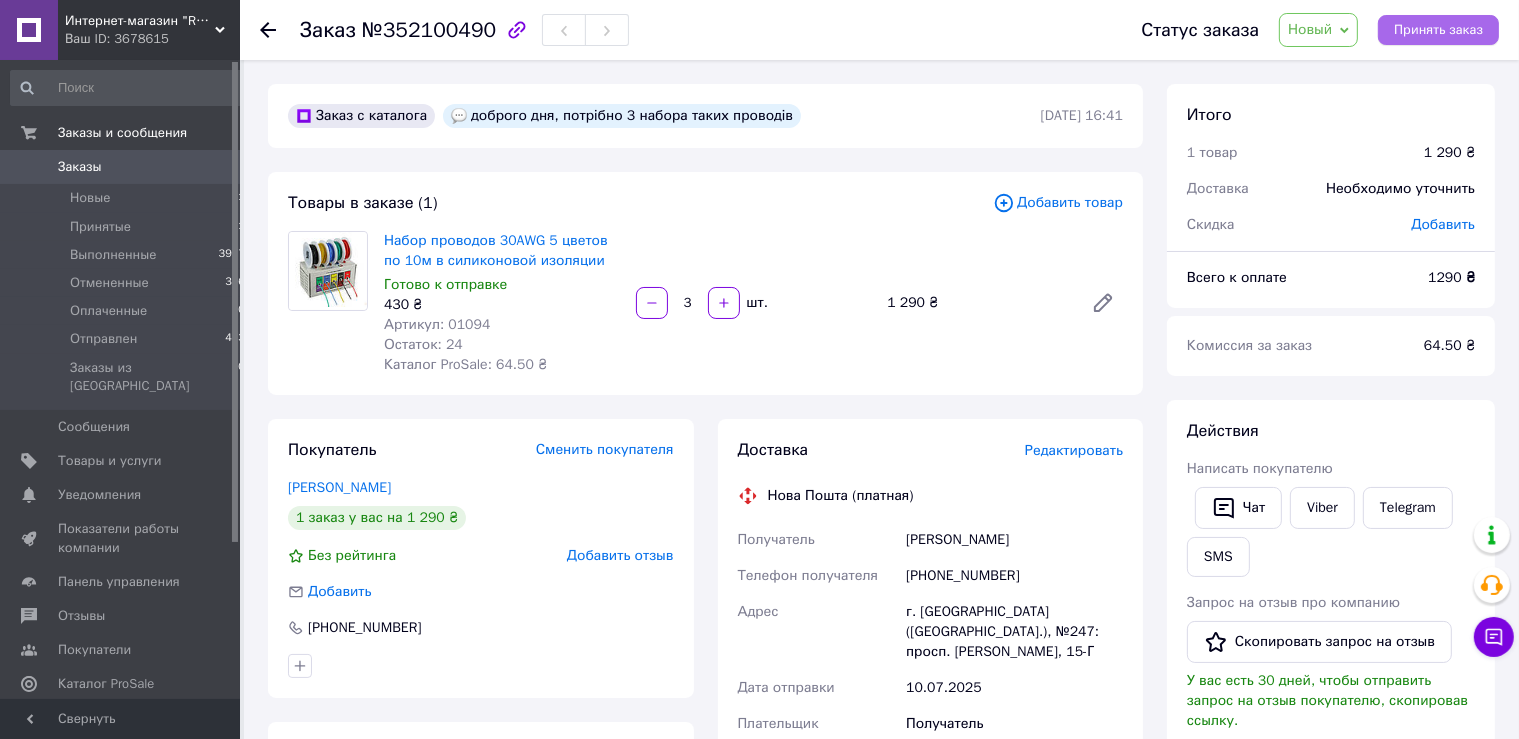 click on "Принять заказ" at bounding box center [1438, 30] 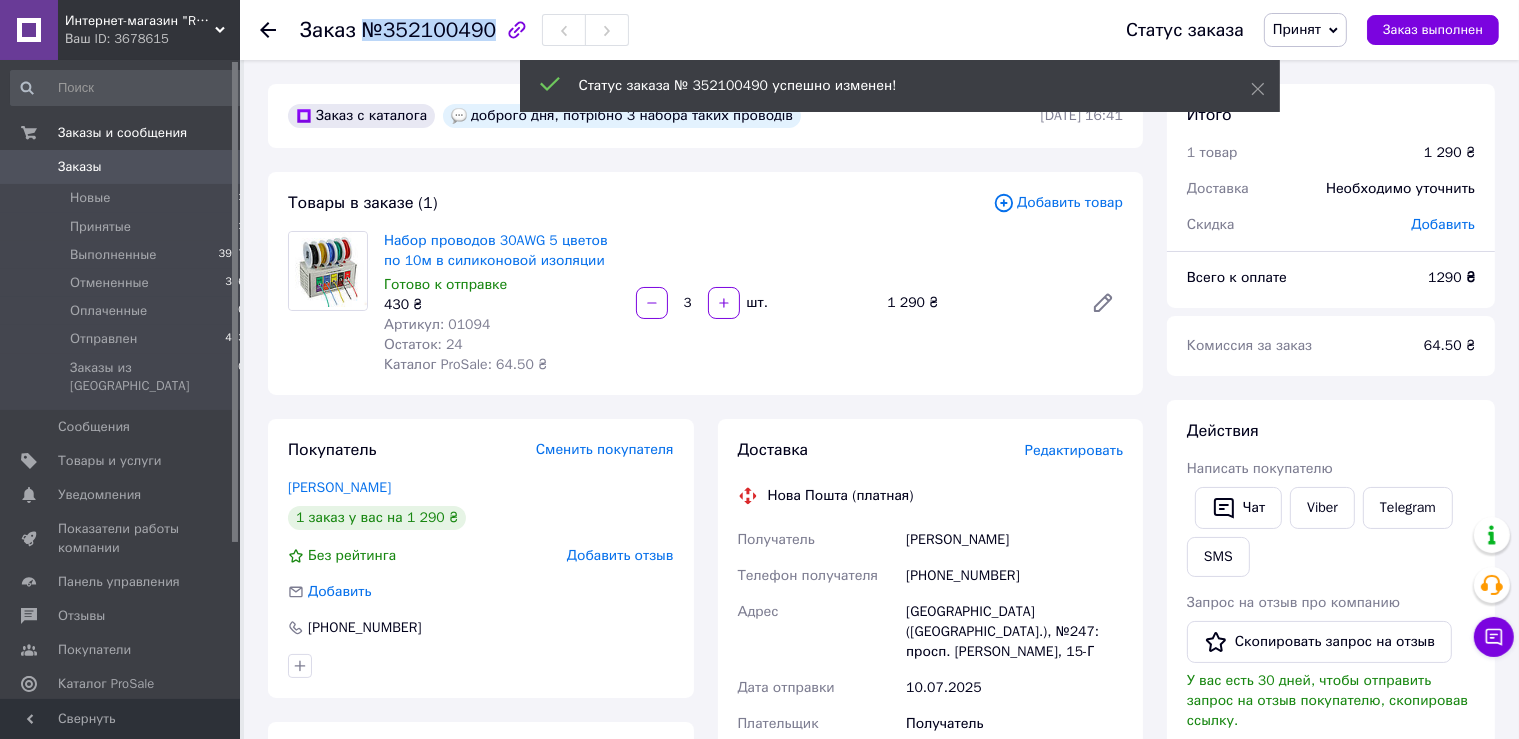 drag, startPoint x: 363, startPoint y: 31, endPoint x: 480, endPoint y: 40, distance: 117.34564 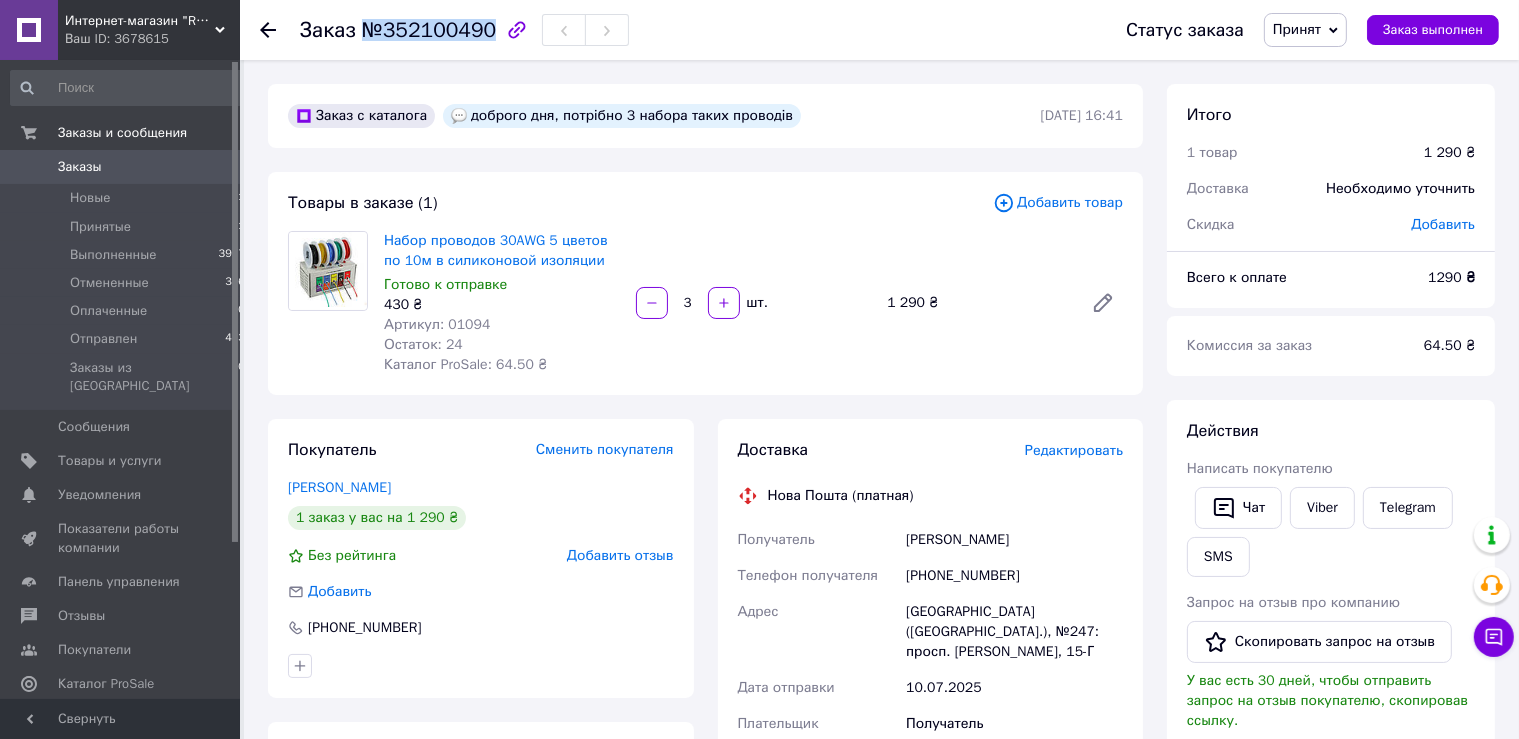 copy on "№352100490" 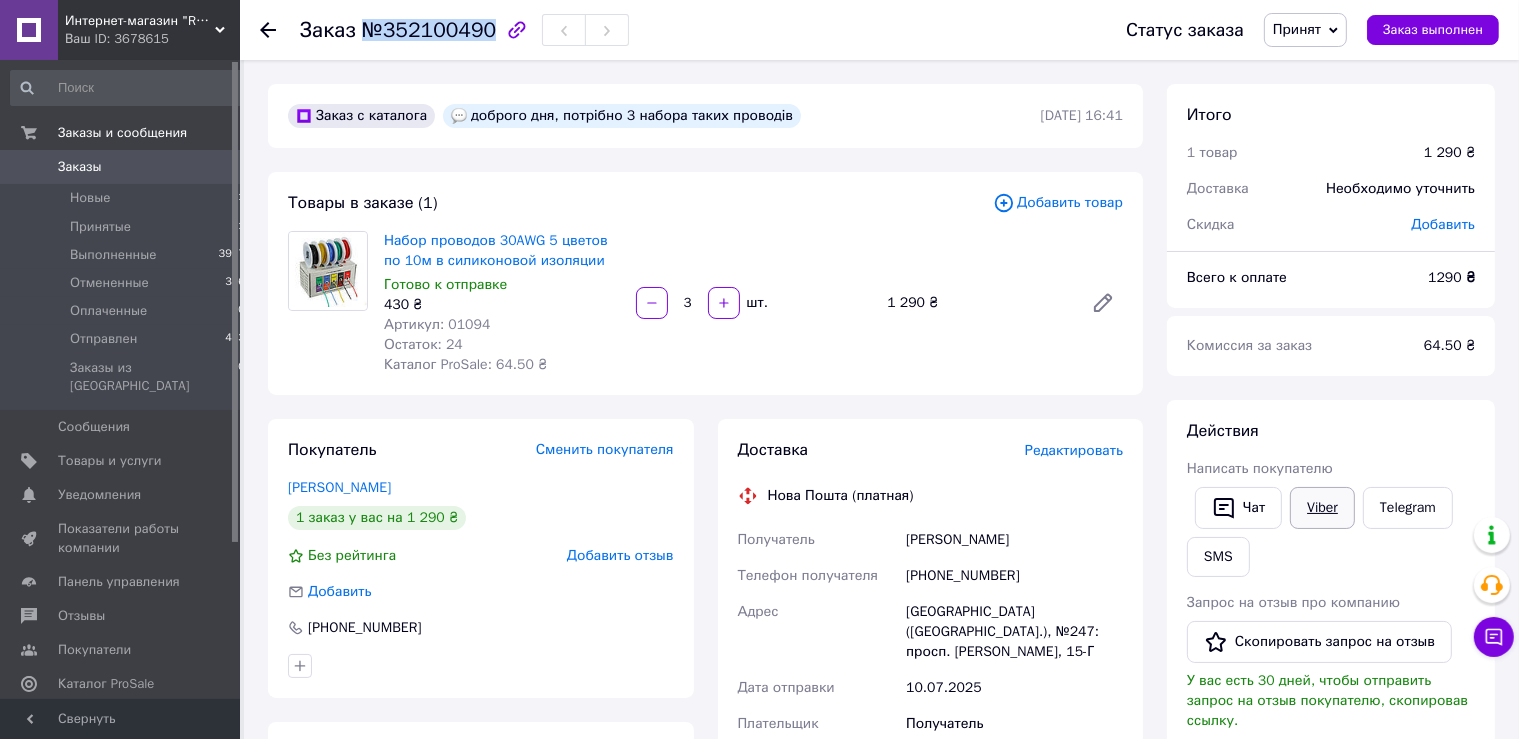 click on "Viber" at bounding box center (1322, 508) 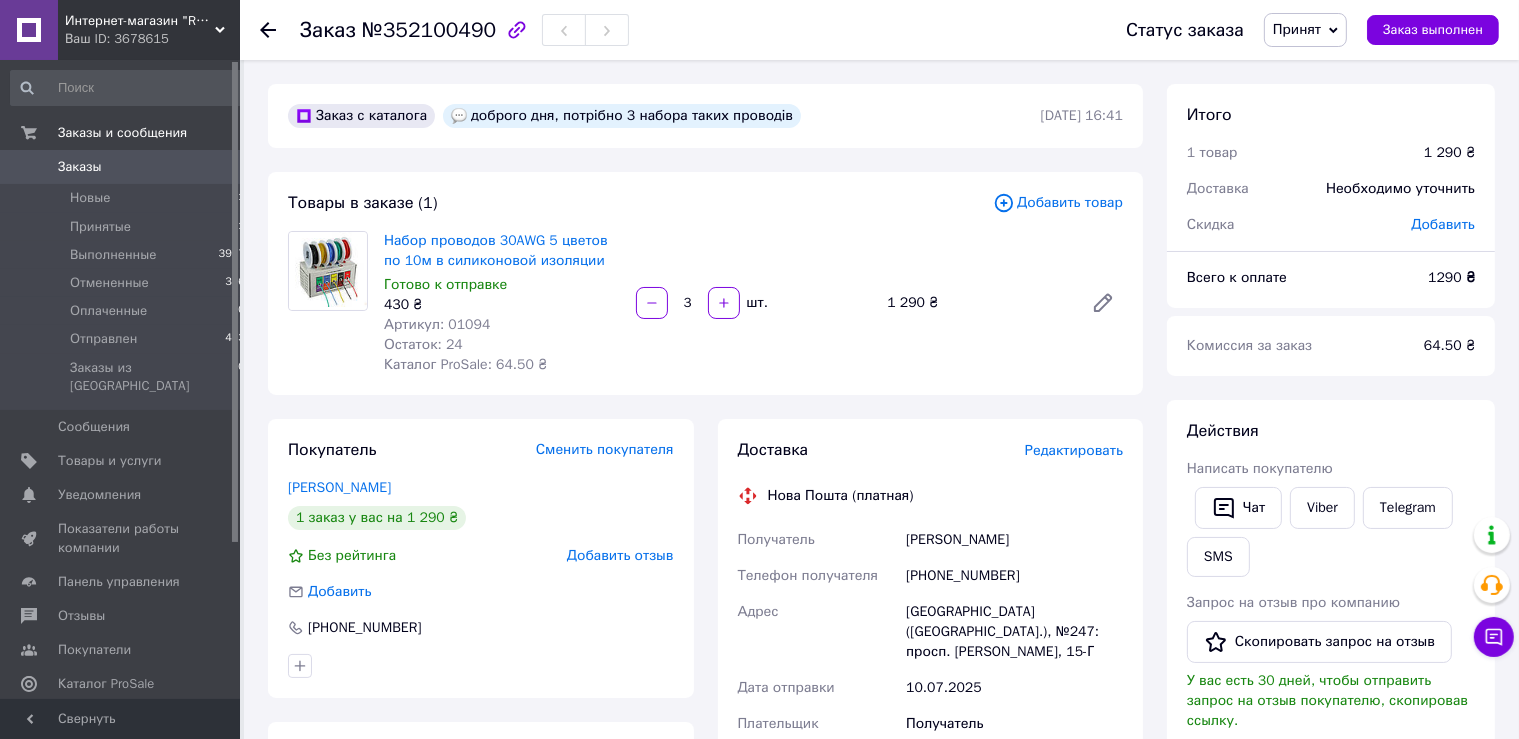 click 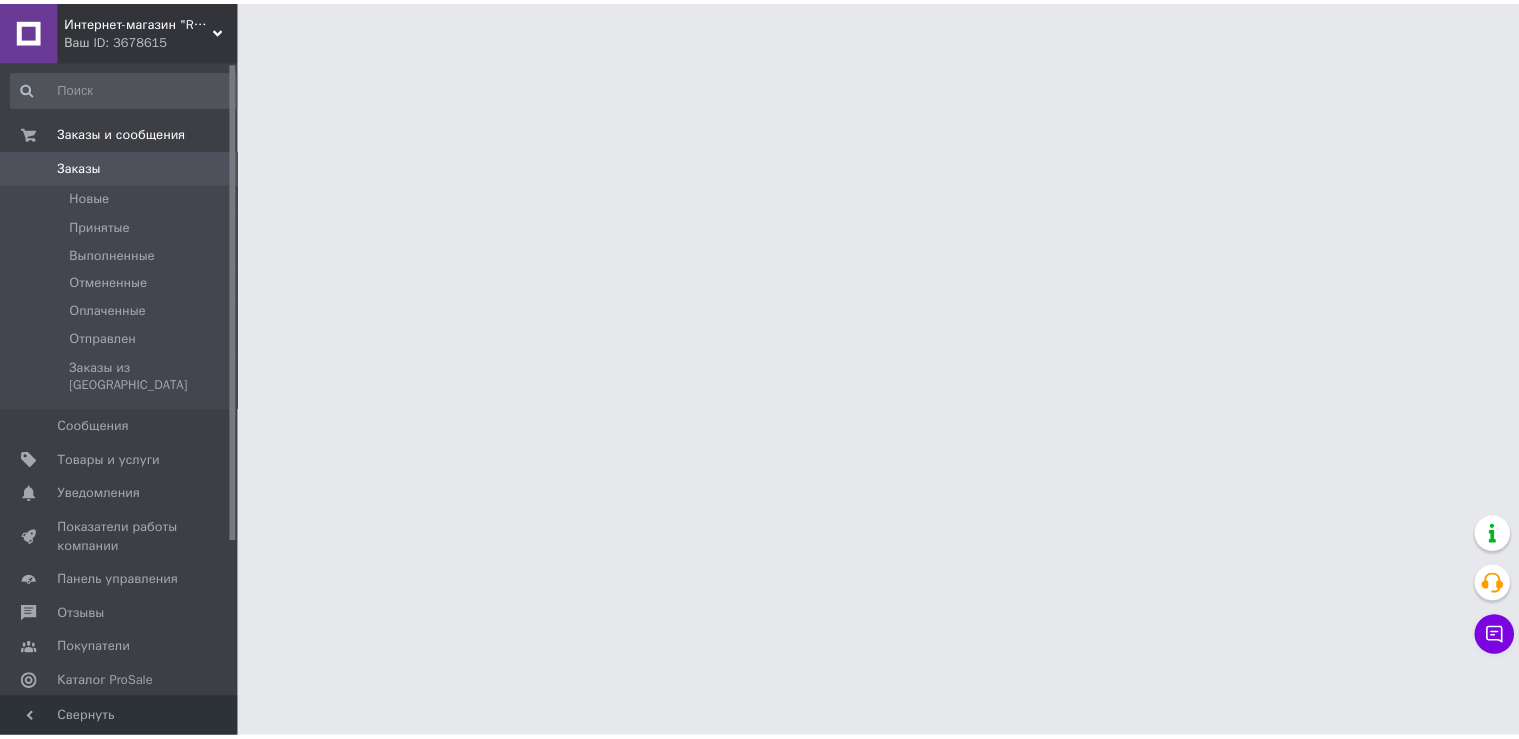 scroll, scrollTop: 0, scrollLeft: 0, axis: both 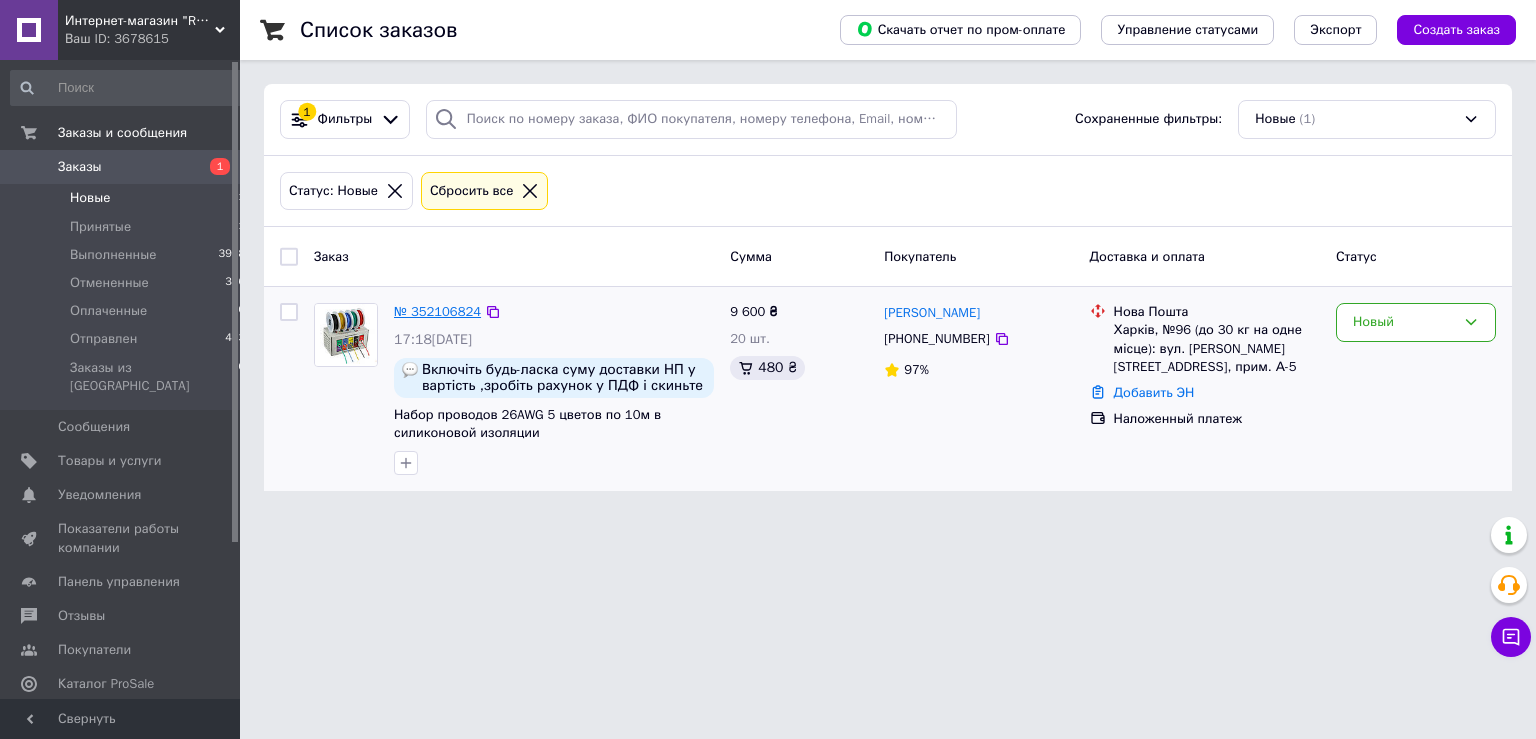 click on "№ 352106824" at bounding box center [437, 311] 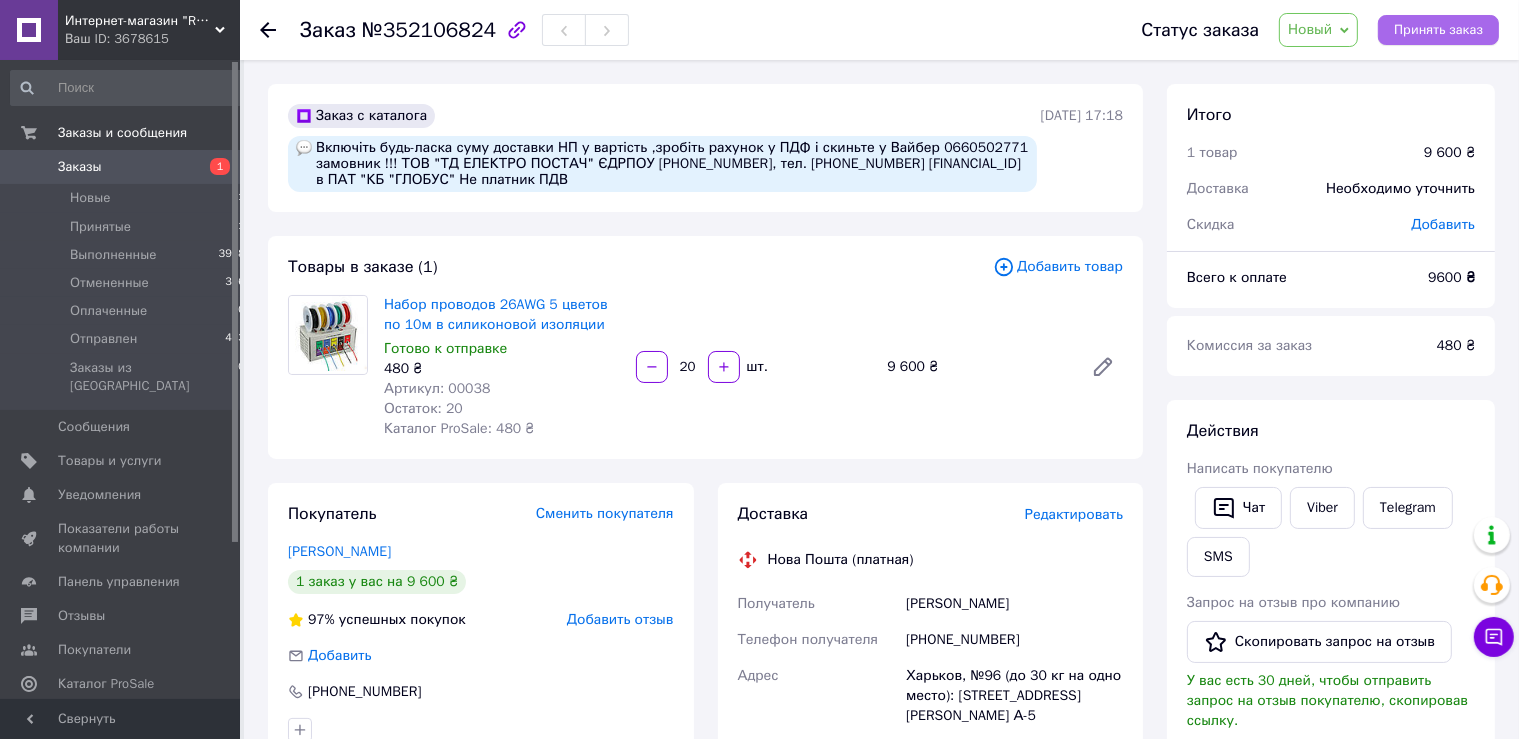 click on "Принять заказ" at bounding box center [1438, 30] 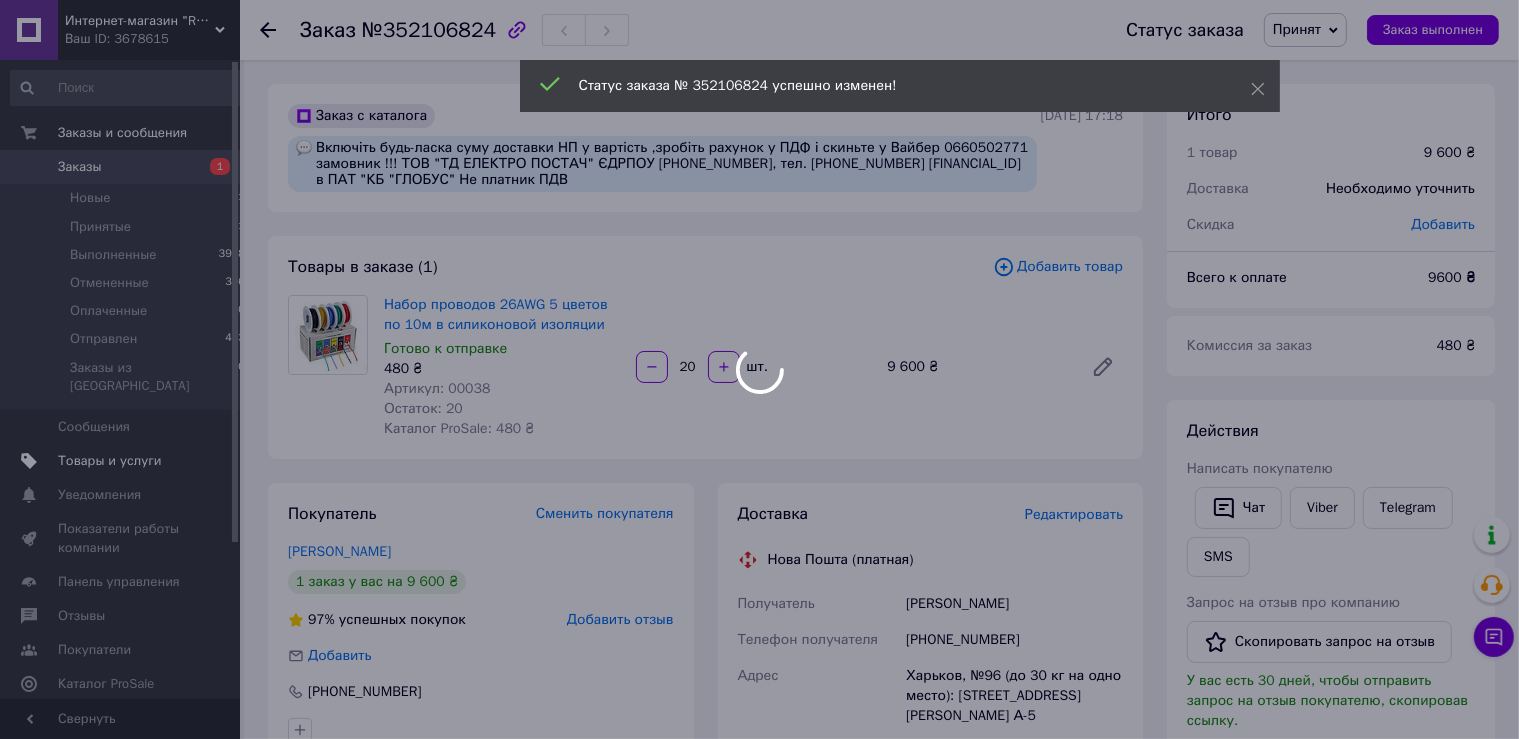 click on "Товары и услуги" at bounding box center (128, 461) 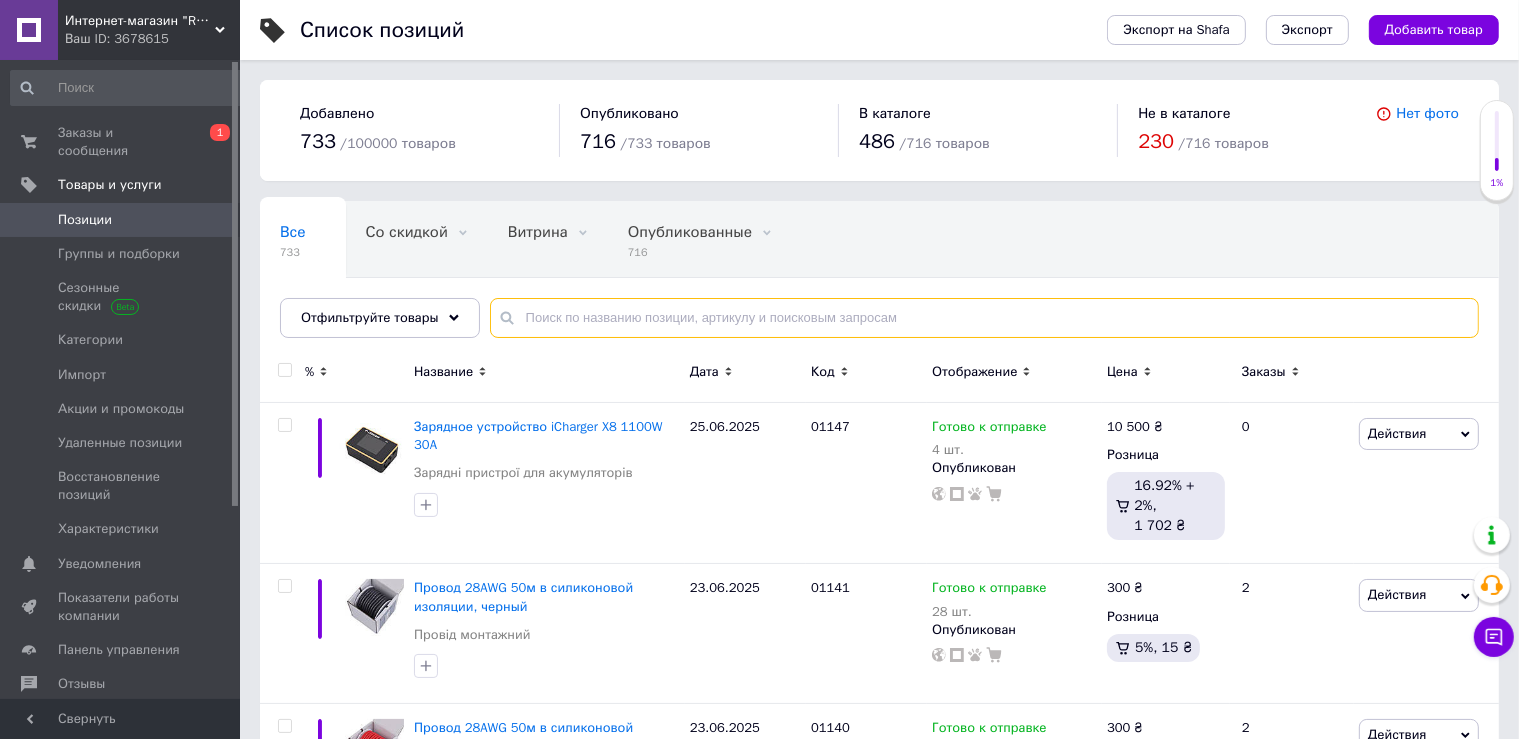 click at bounding box center [984, 318] 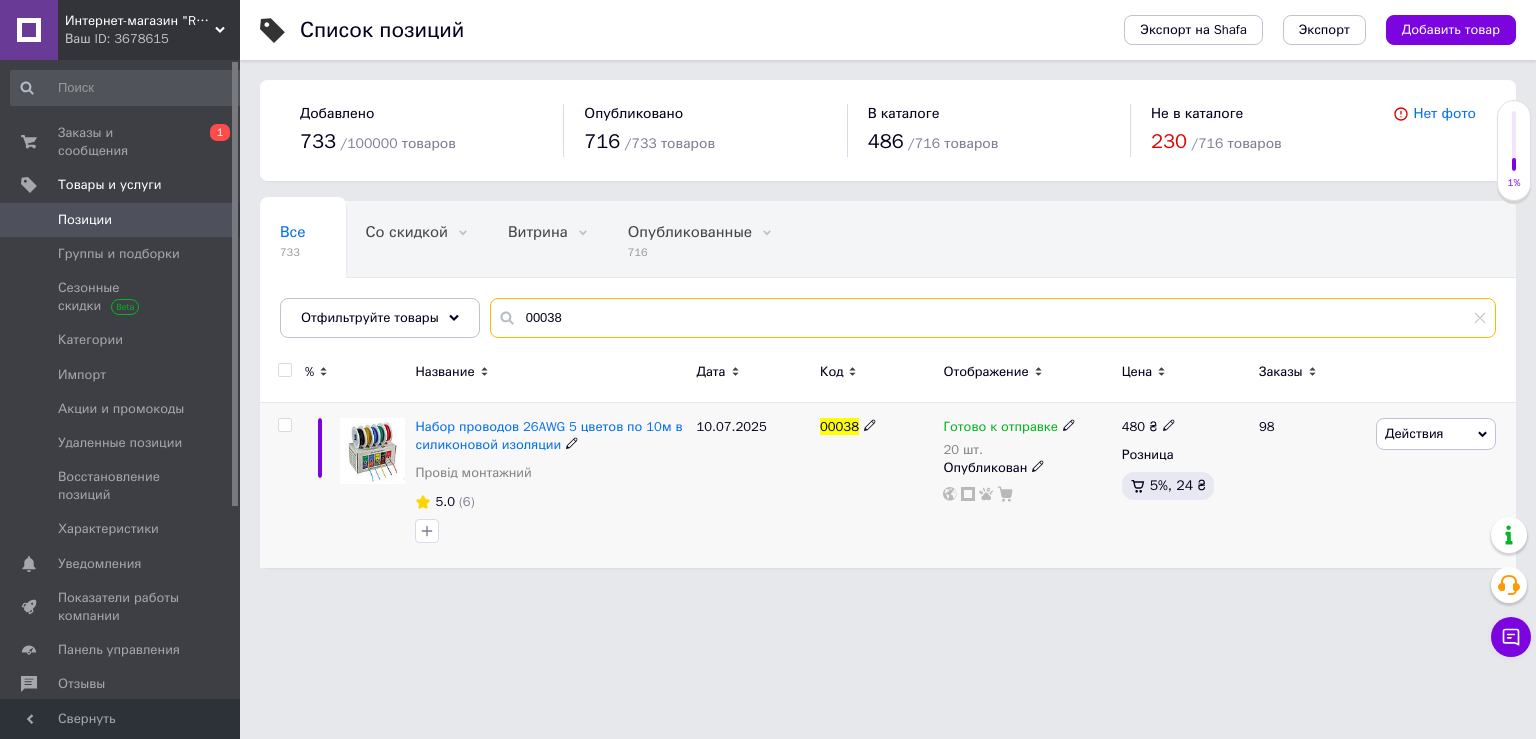 type on "00038" 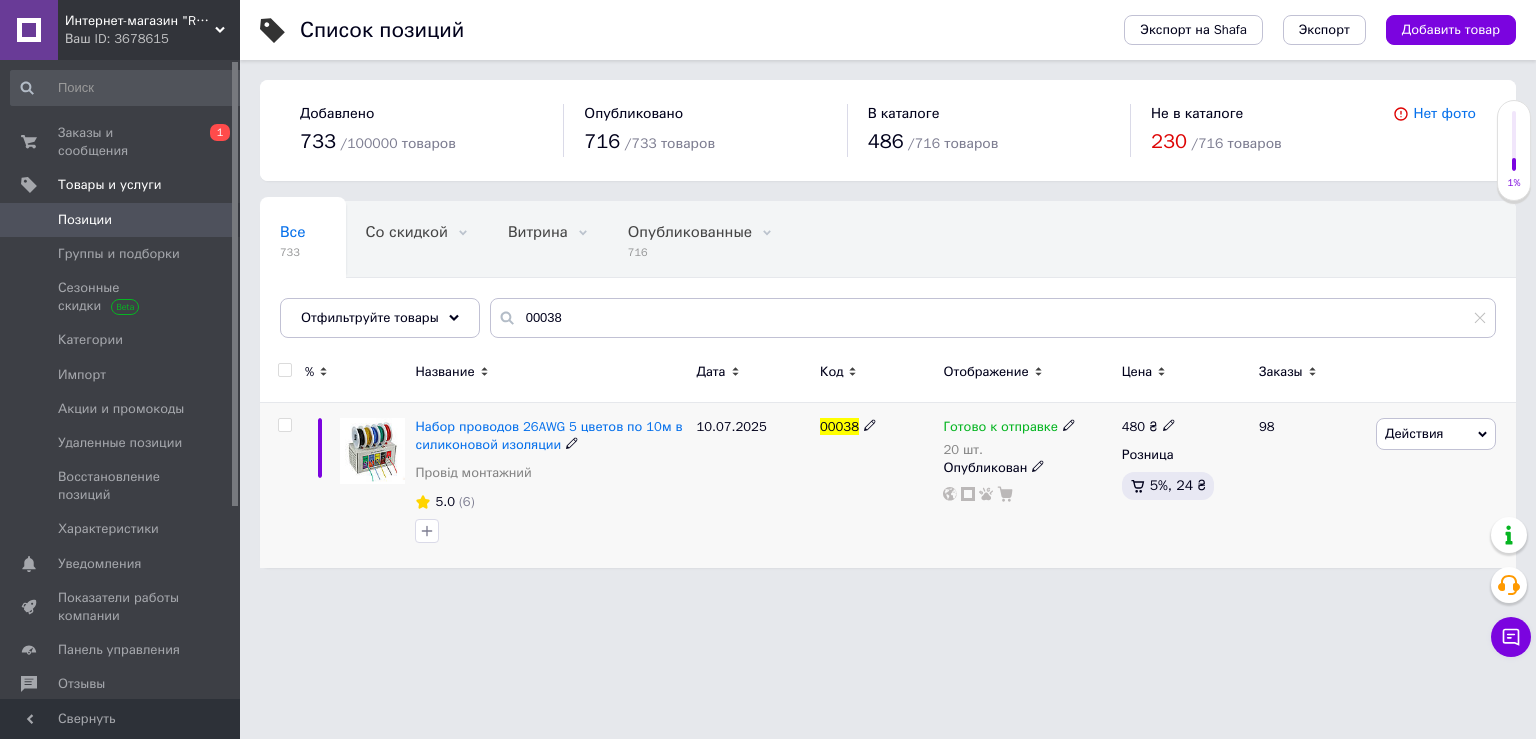 click 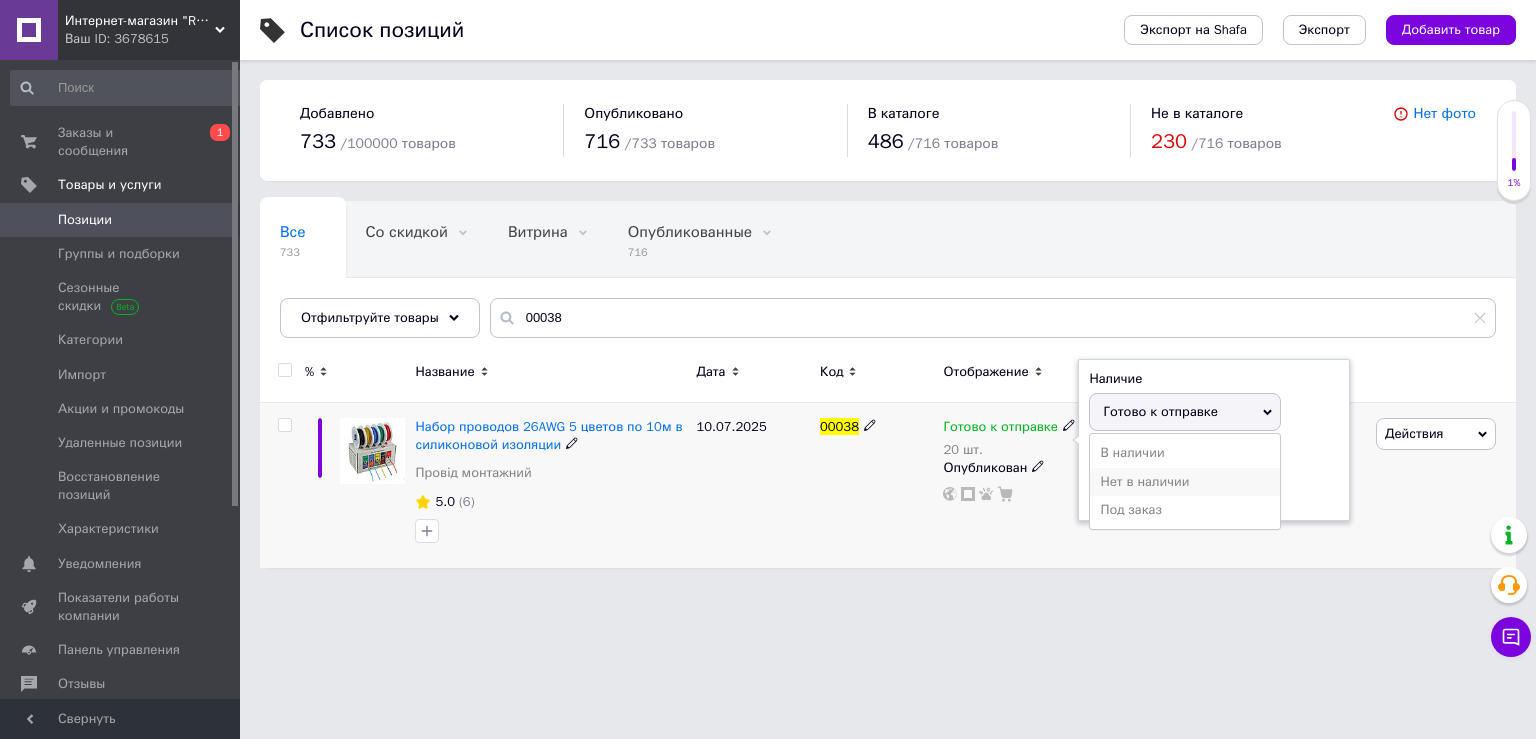 click on "Нет в наличии" at bounding box center (1185, 482) 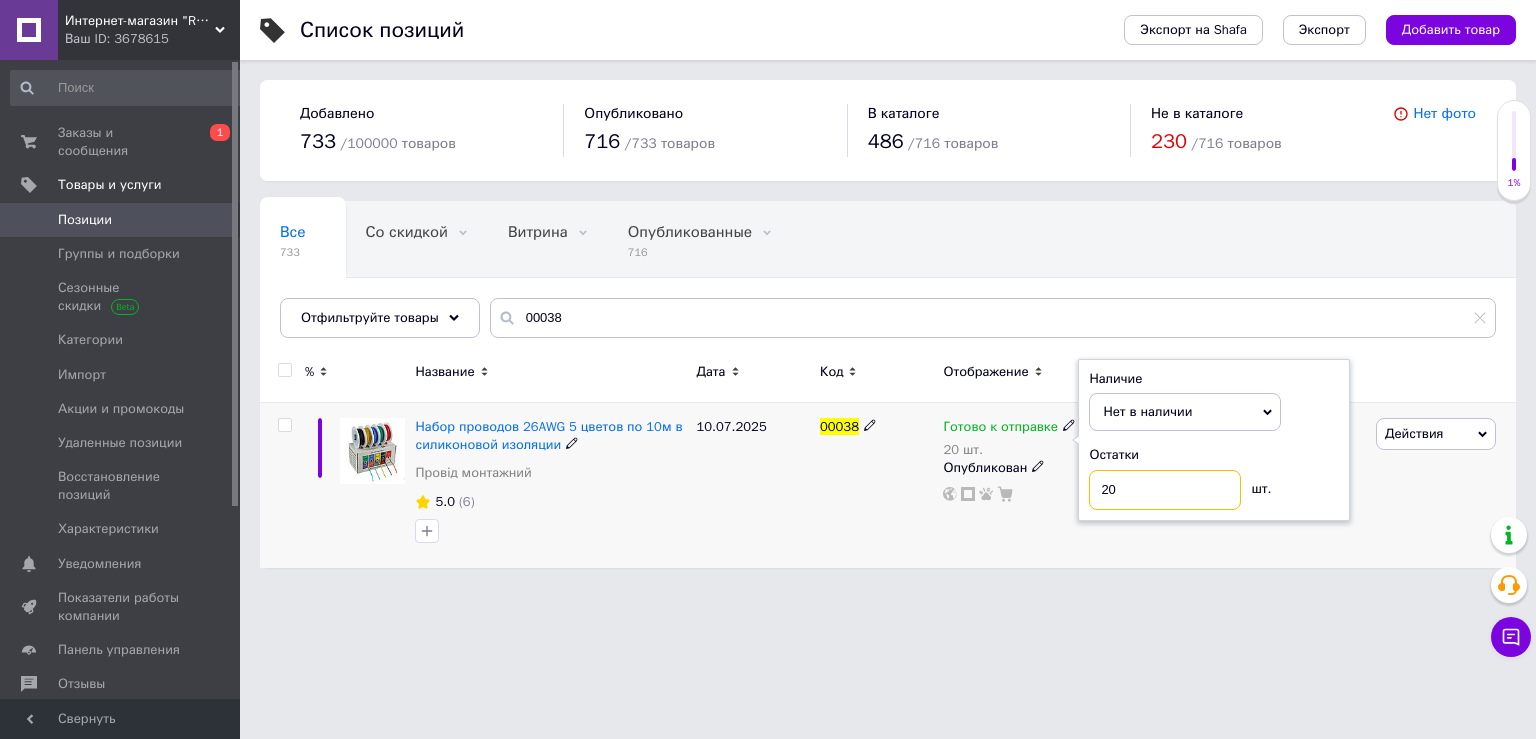 drag, startPoint x: 1130, startPoint y: 496, endPoint x: 1091, endPoint y: 486, distance: 40.261642 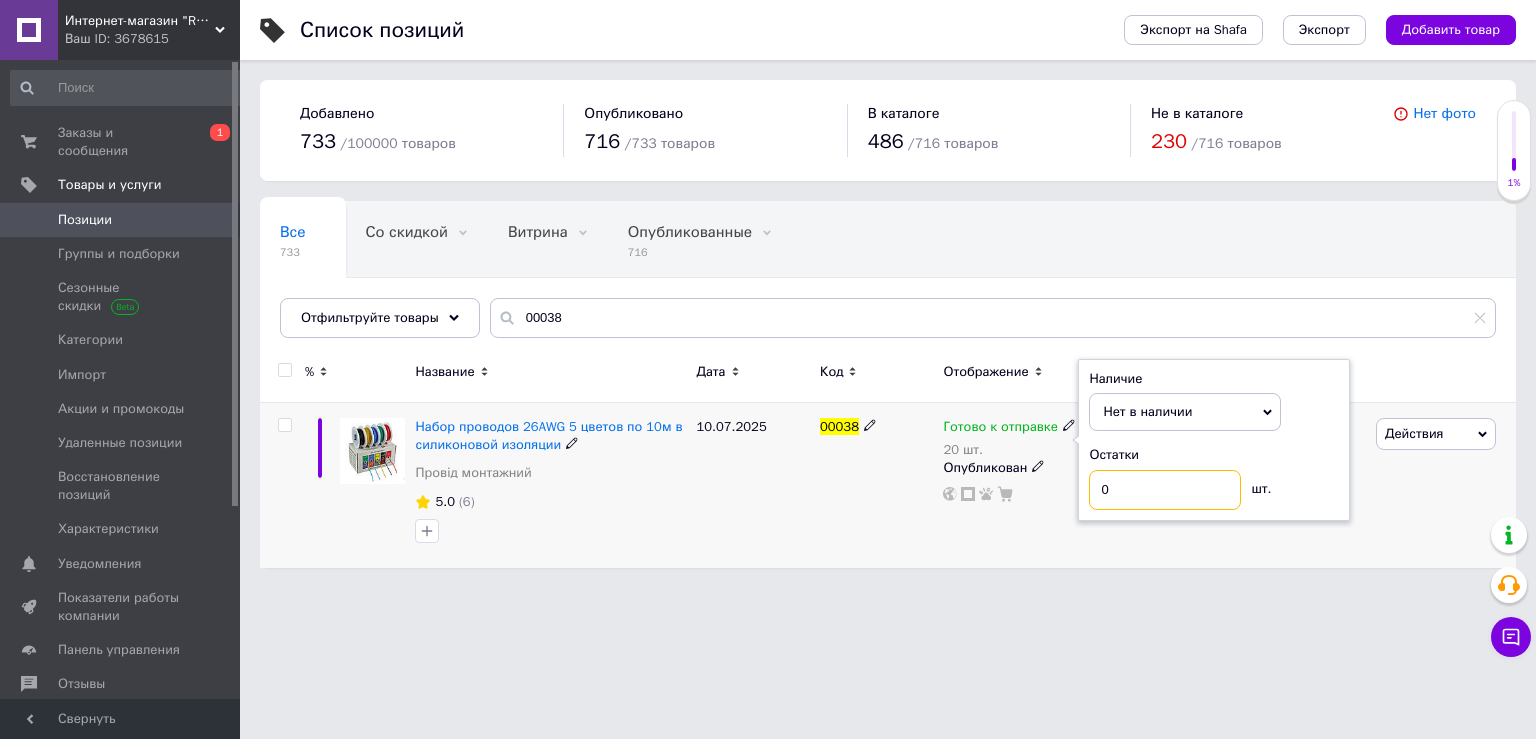 type on "0" 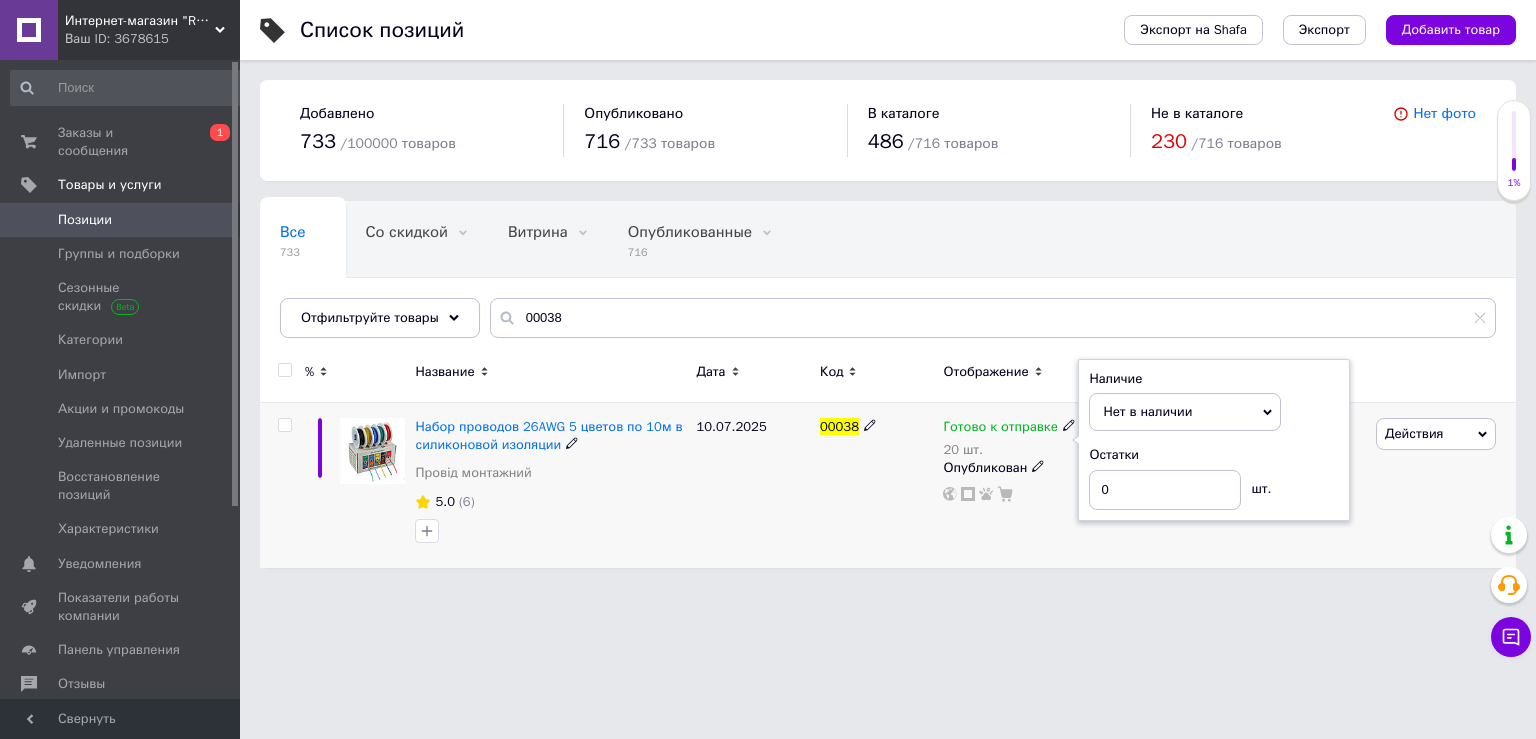 click on "00038" at bounding box center (876, 486) 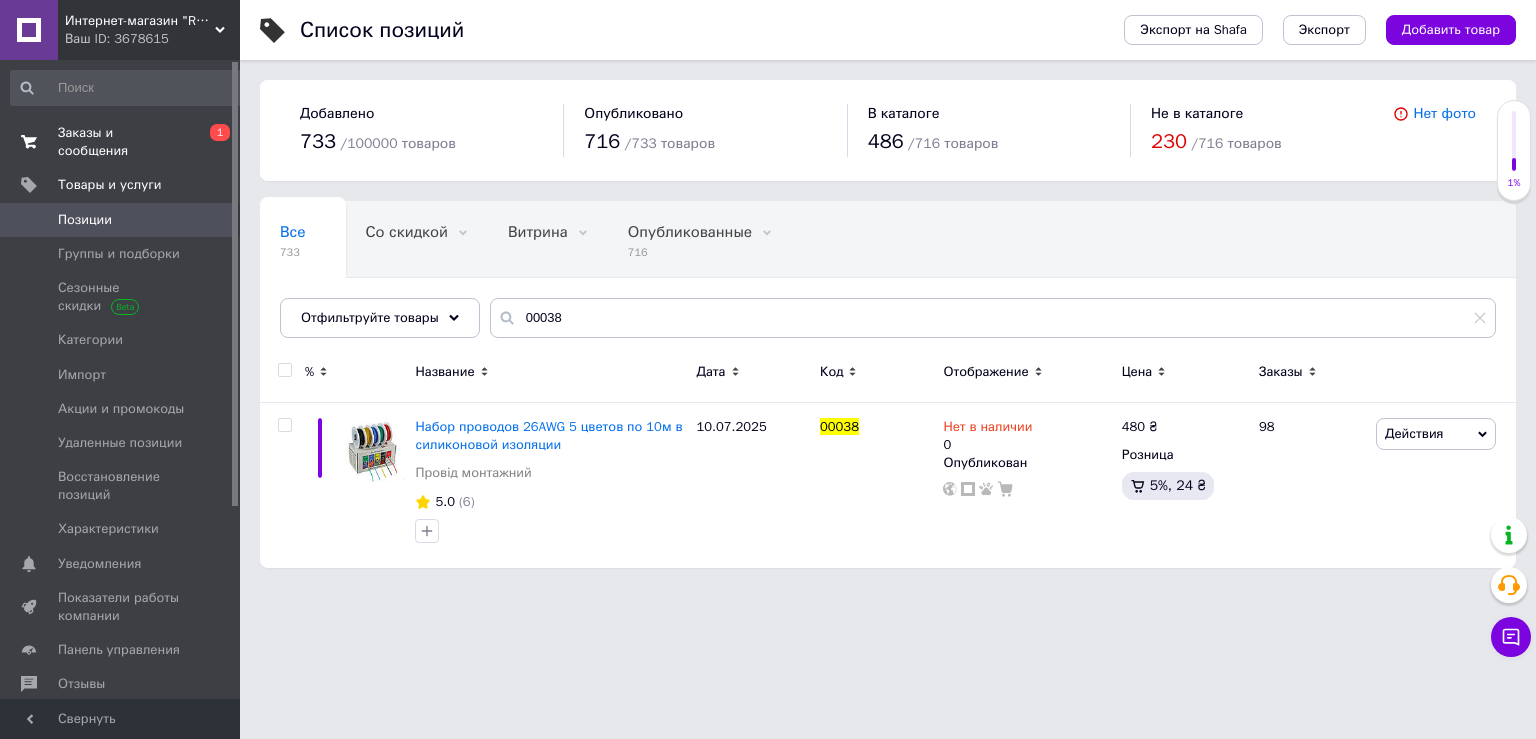 click on "Заказы и сообщения" at bounding box center (121, 142) 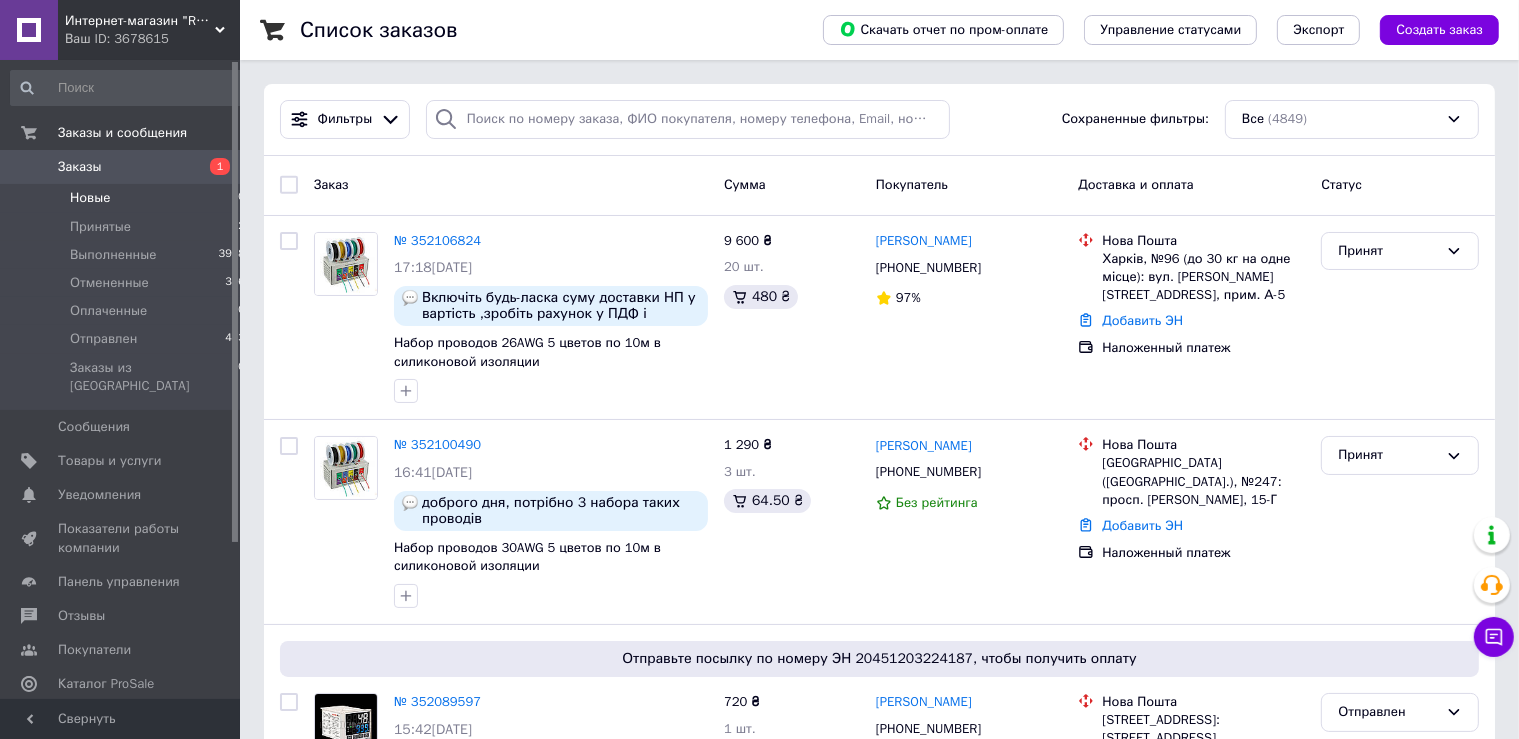 click on "Новые 0" at bounding box center (128, 198) 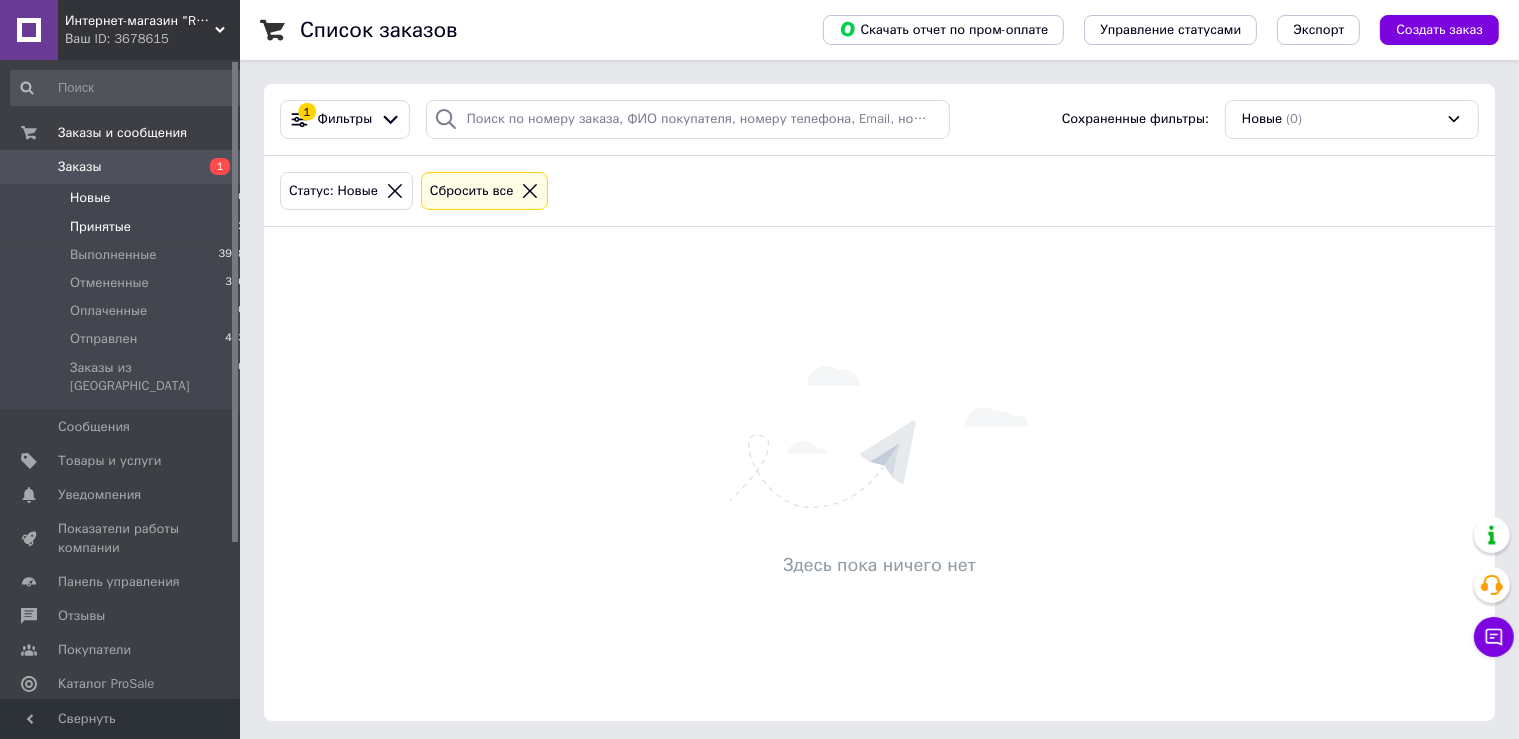 click on "Принятые" at bounding box center (100, 227) 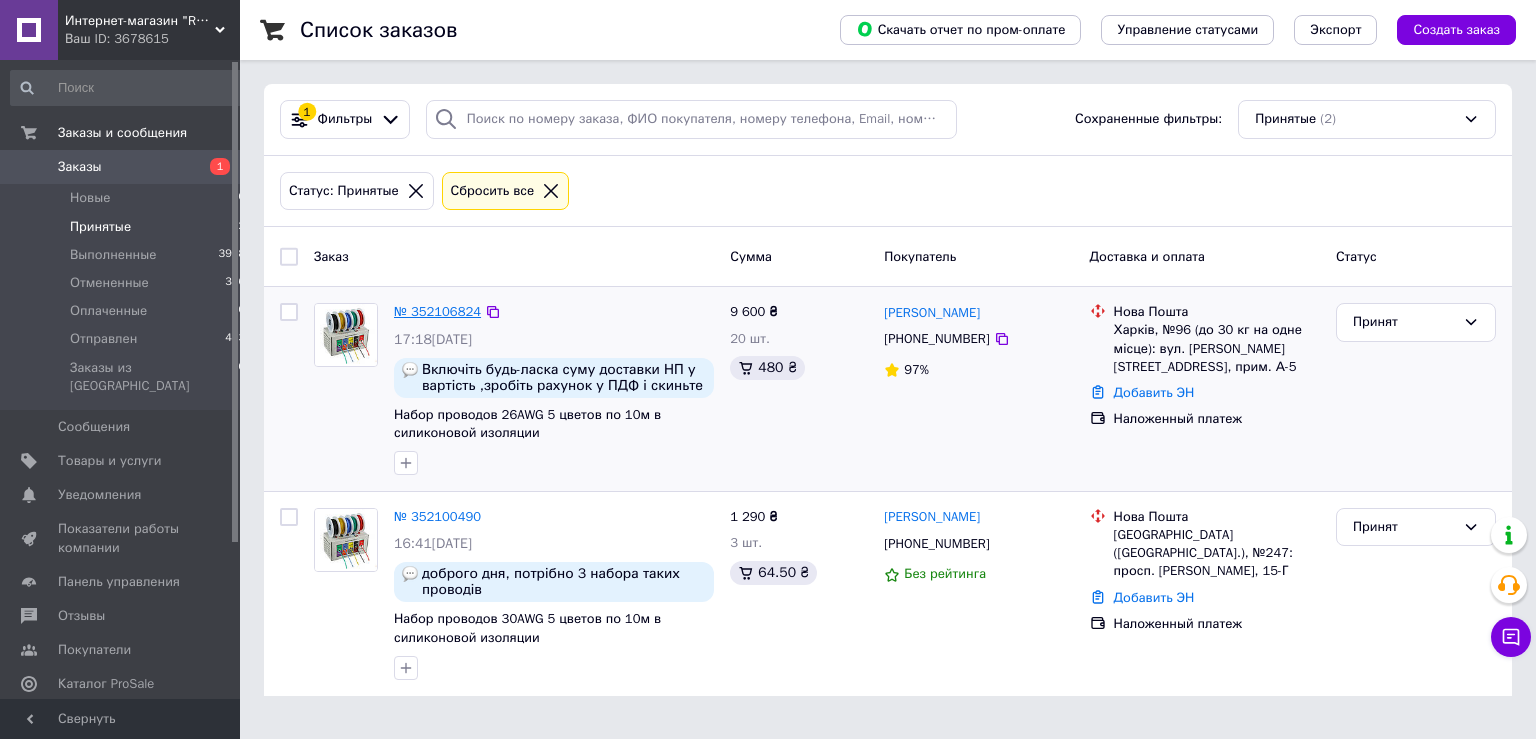 click on "№ 352106824" at bounding box center (437, 311) 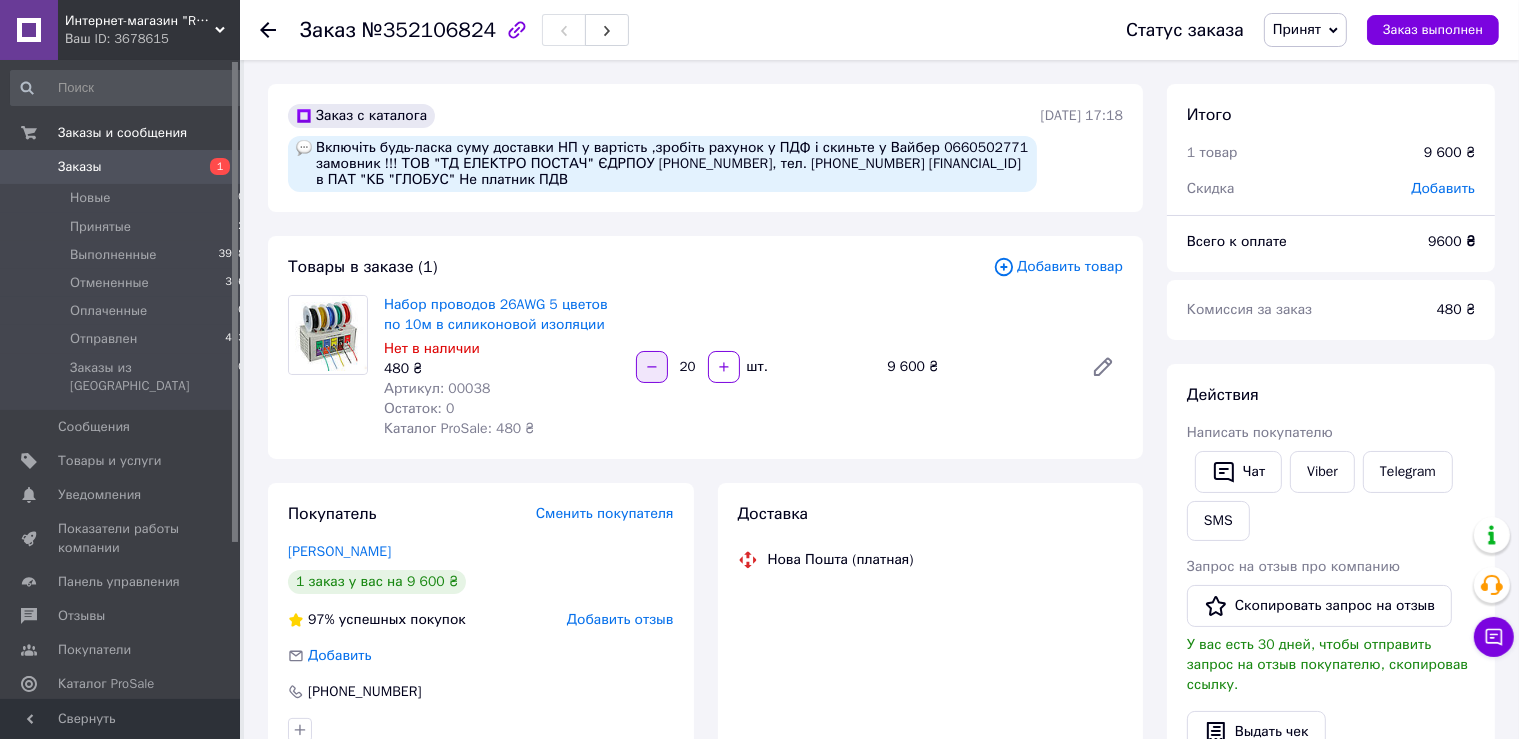 click at bounding box center [652, 367] 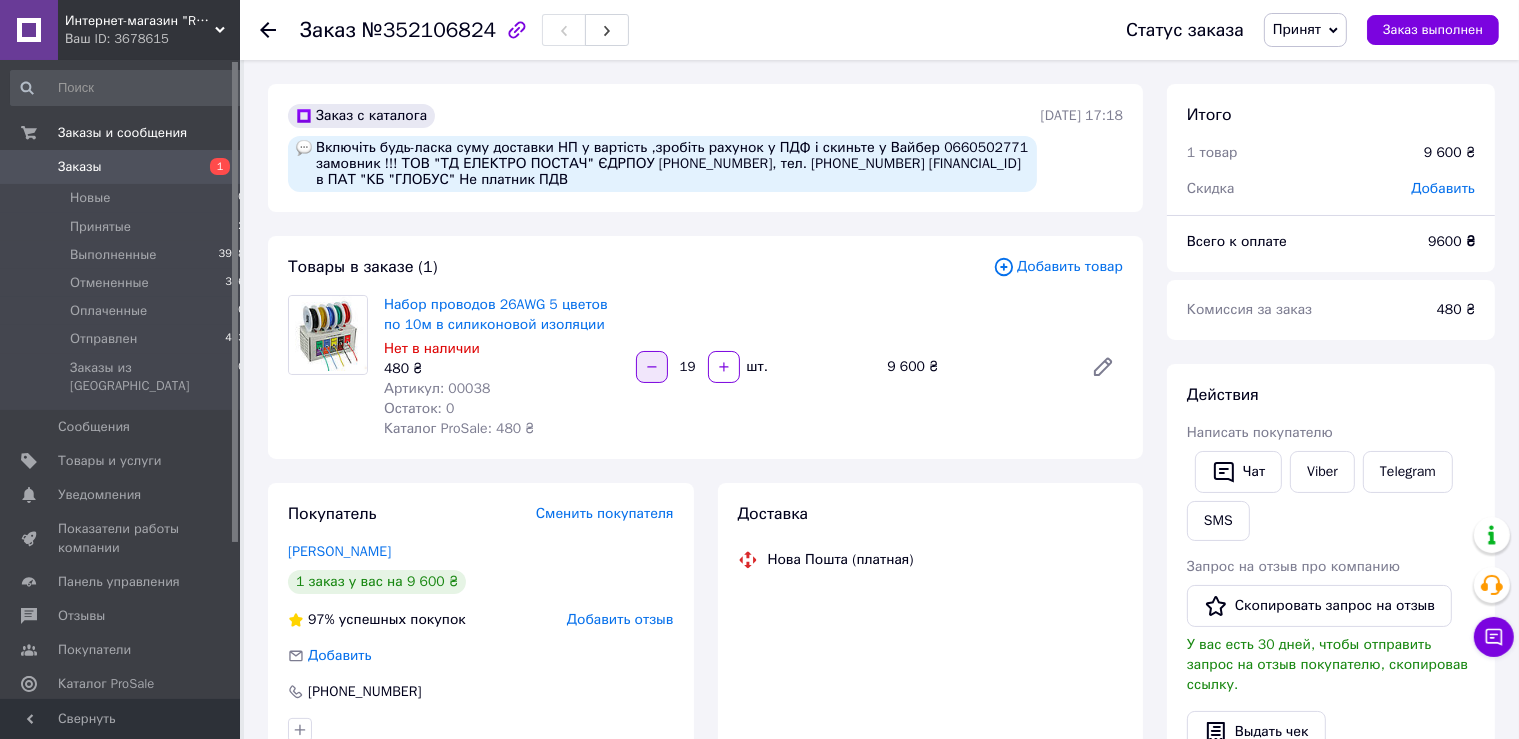 click at bounding box center (652, 367) 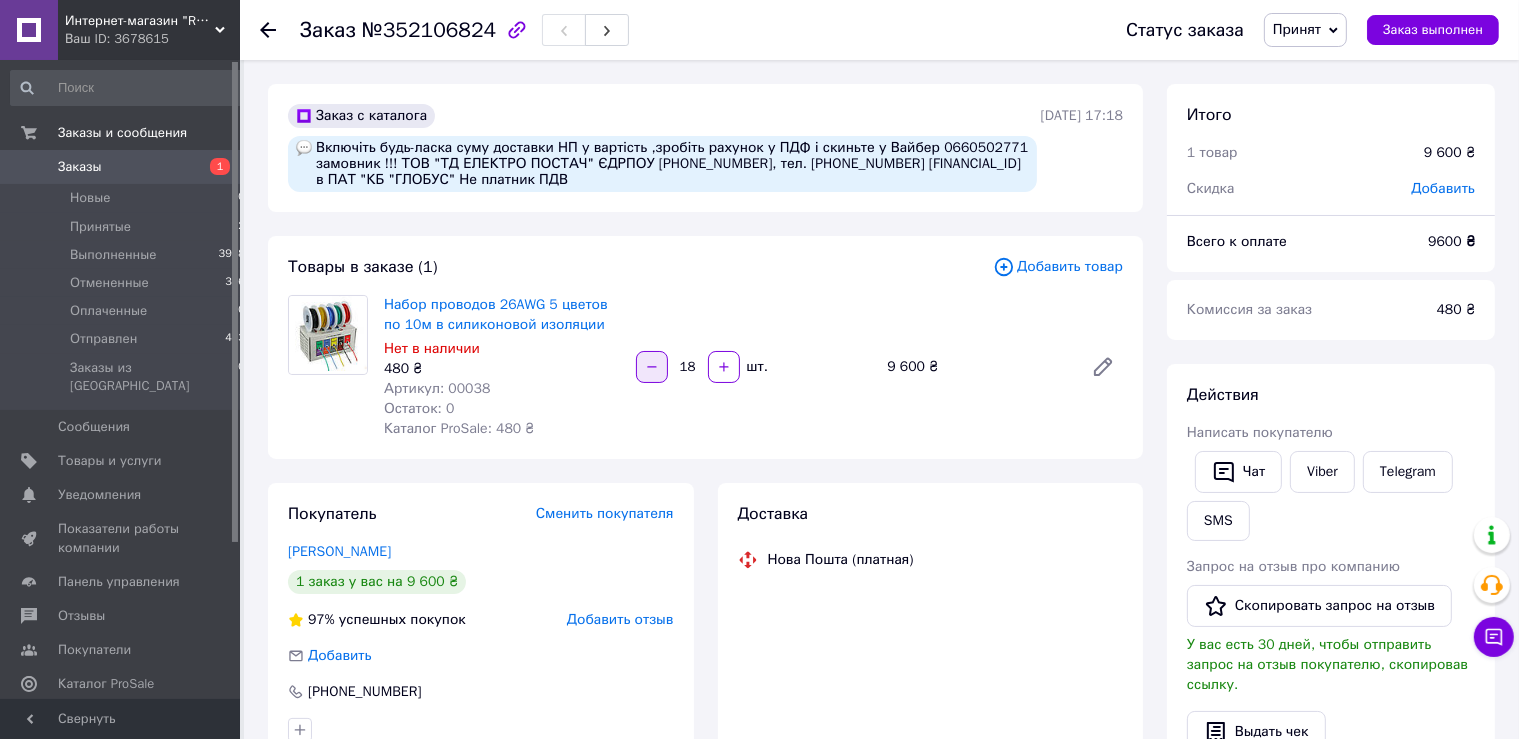 click at bounding box center [652, 367] 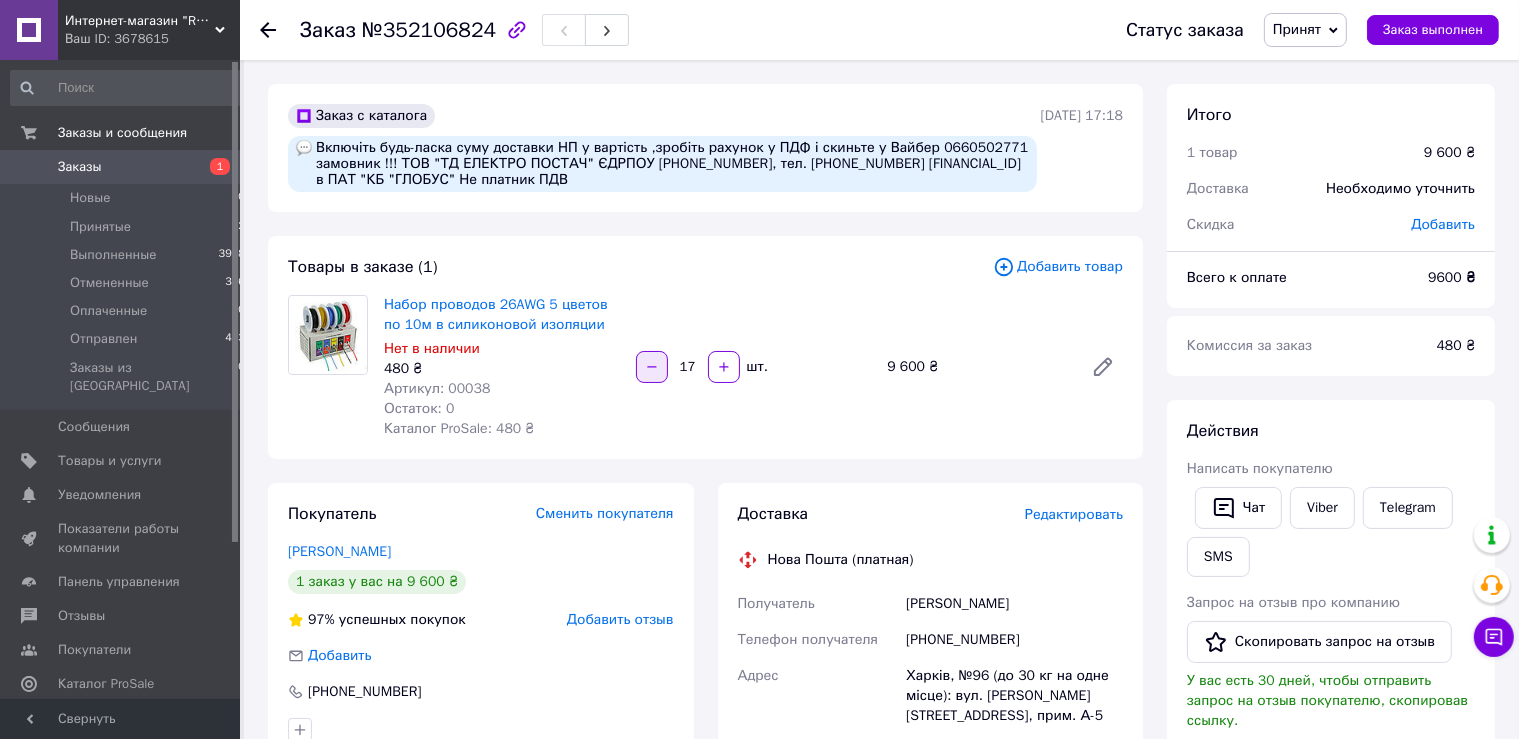 click at bounding box center (652, 367) 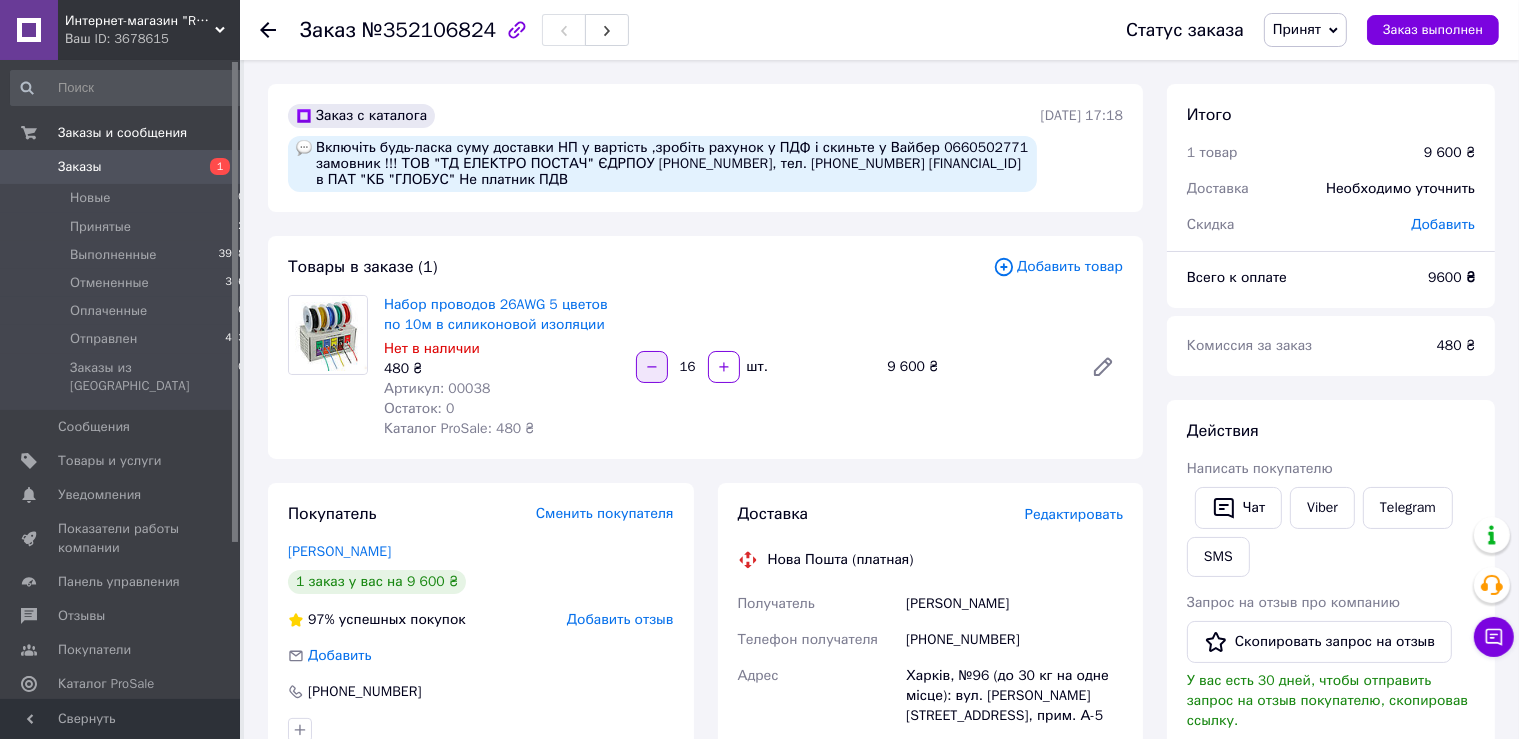 click at bounding box center (652, 367) 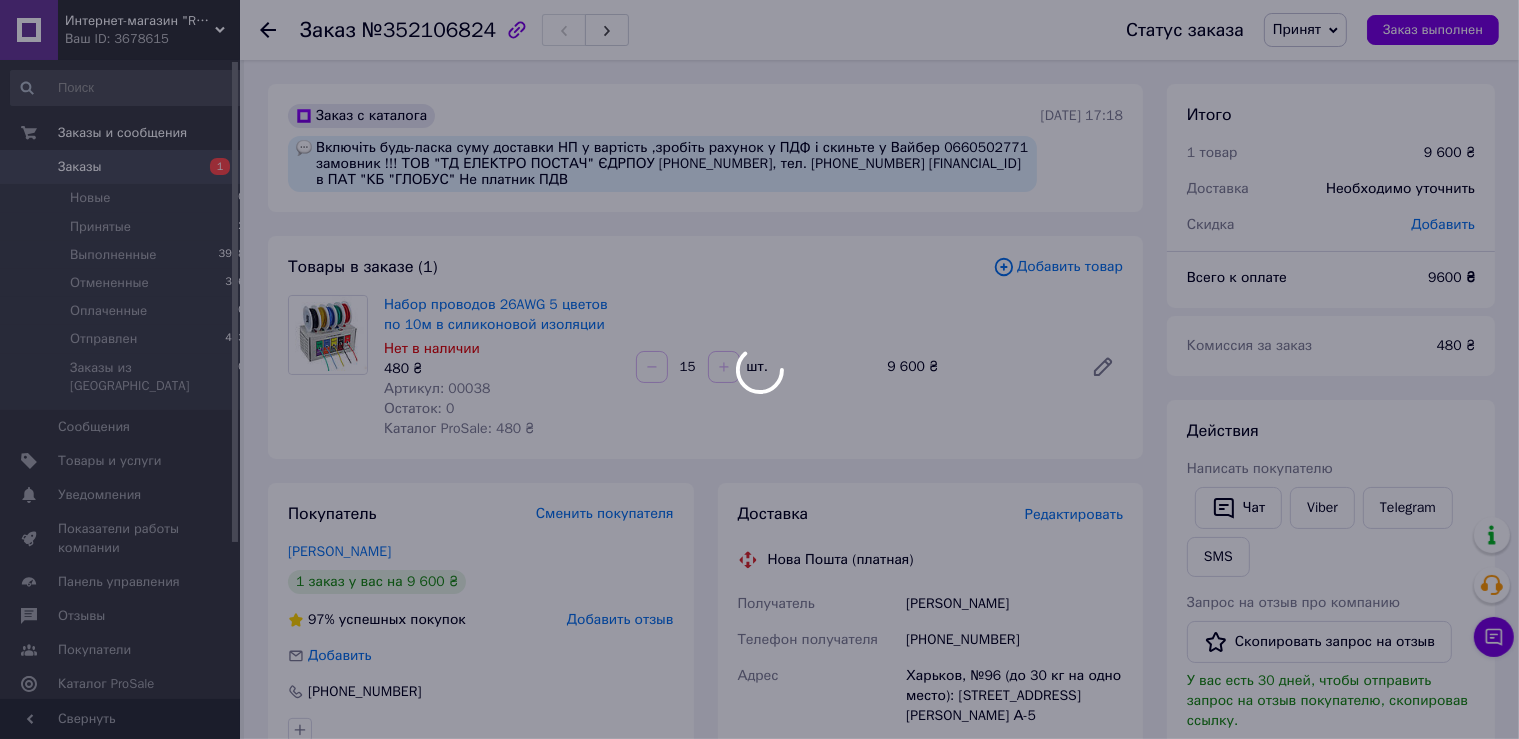 click on "Товары в заказе (1) Добавить товар Набор проводов 26AWG 5 цветов по 10м в силиконовой изоляции Нет в наличии 480 ₴ Артикул: 00038 Остаток: 0 Каталог ProSale: 480 ₴  15   шт. 9 600 ₴" at bounding box center [705, 347] 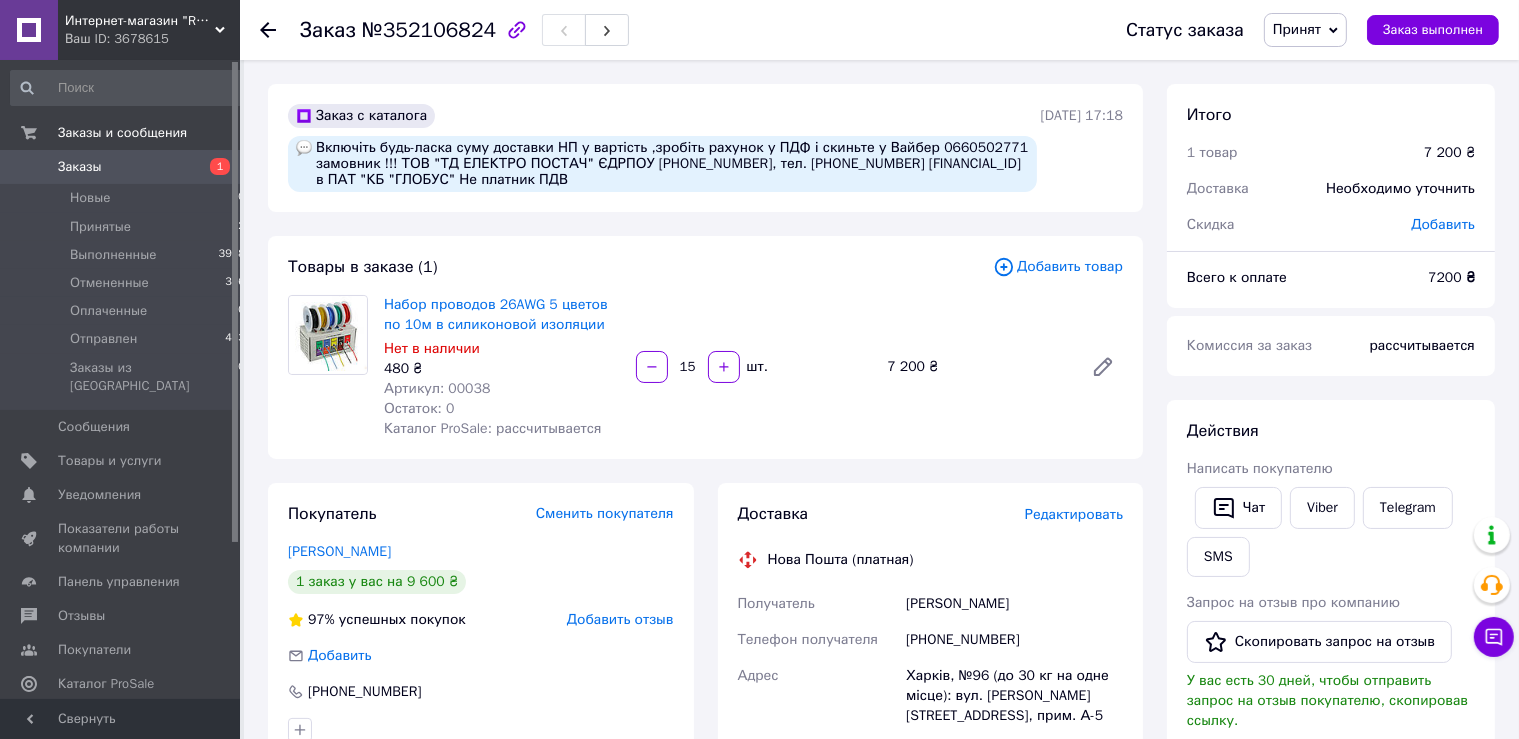 click on "Заказ №352106824" at bounding box center (464, 30) 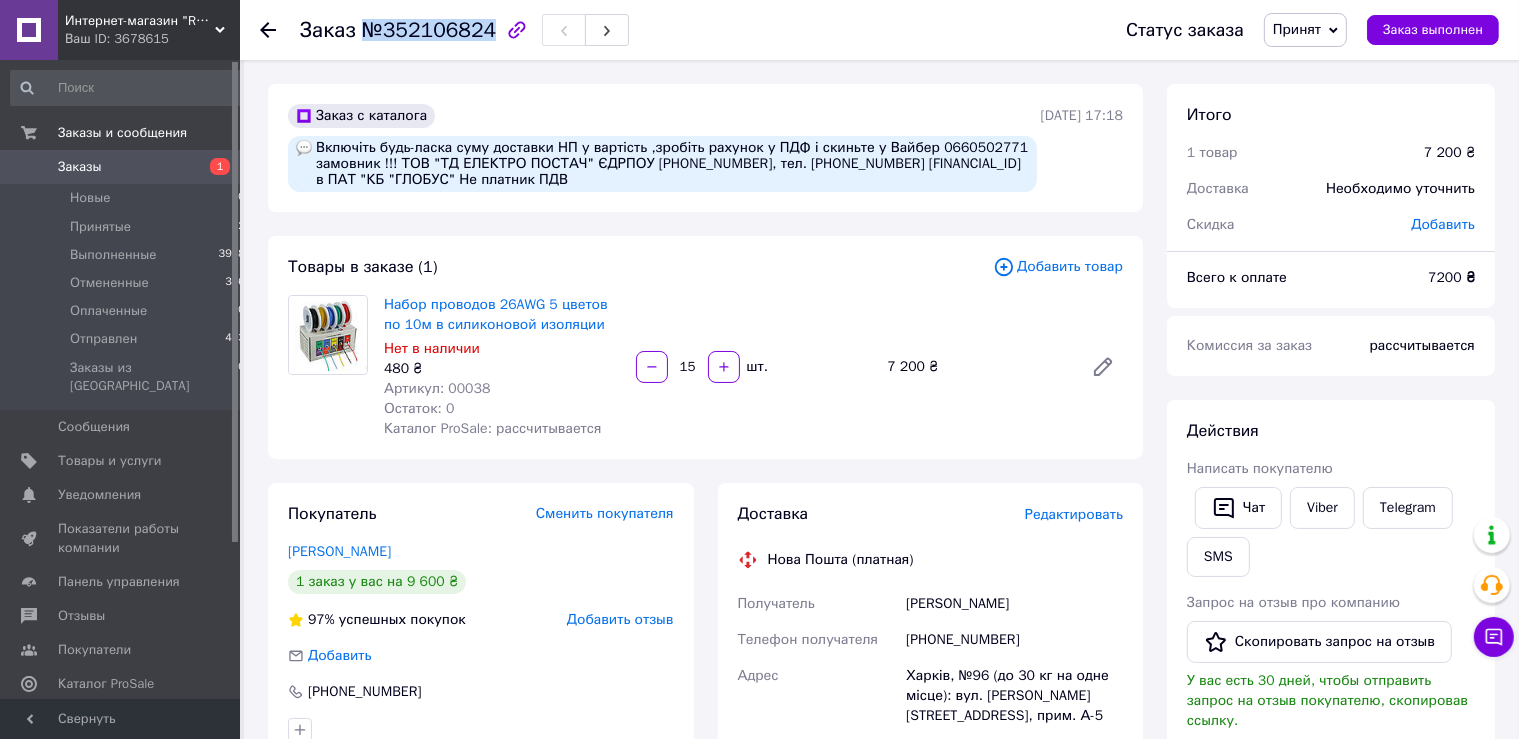drag, startPoint x: 365, startPoint y: 30, endPoint x: 483, endPoint y: 37, distance: 118.20744 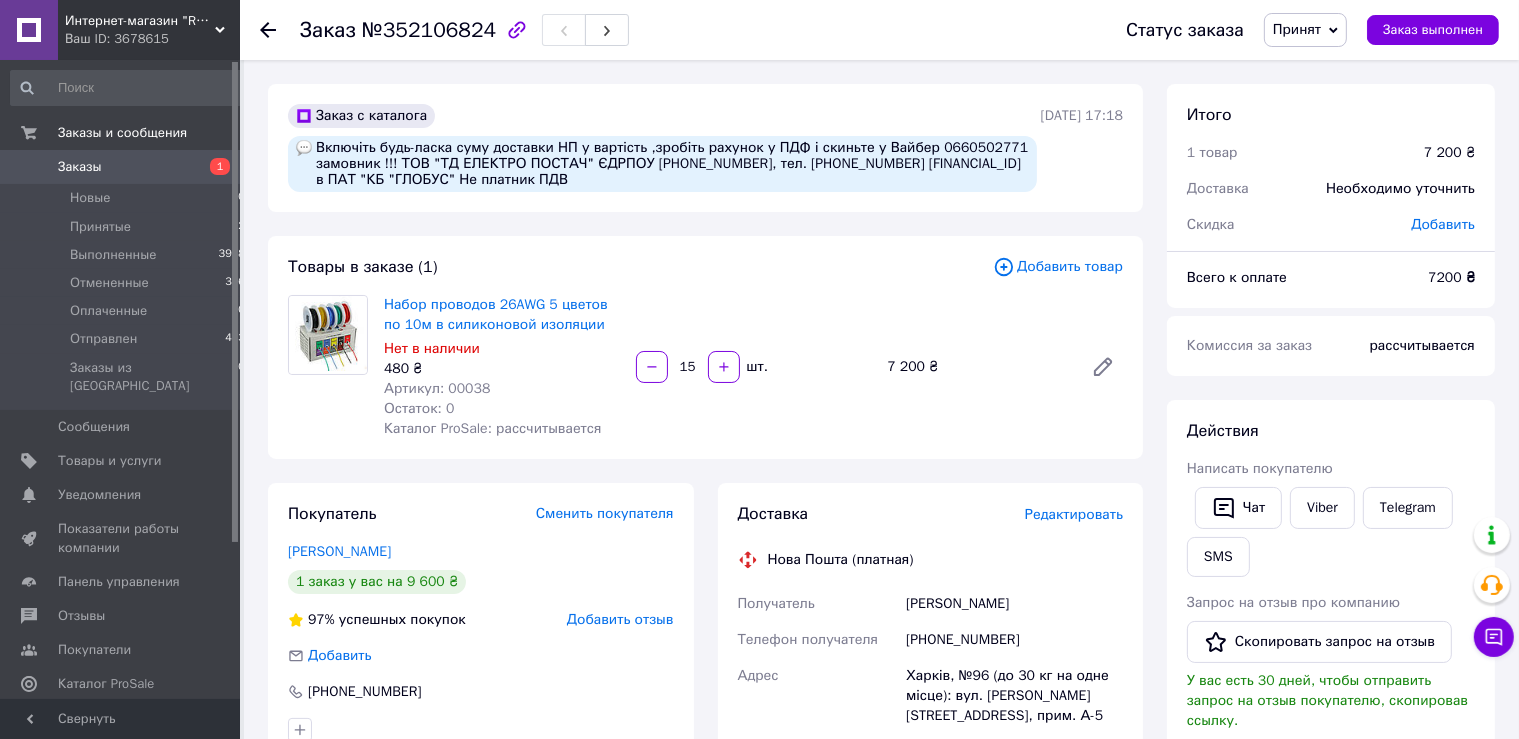 click on "Ваш ID: 3678615" at bounding box center [152, 39] 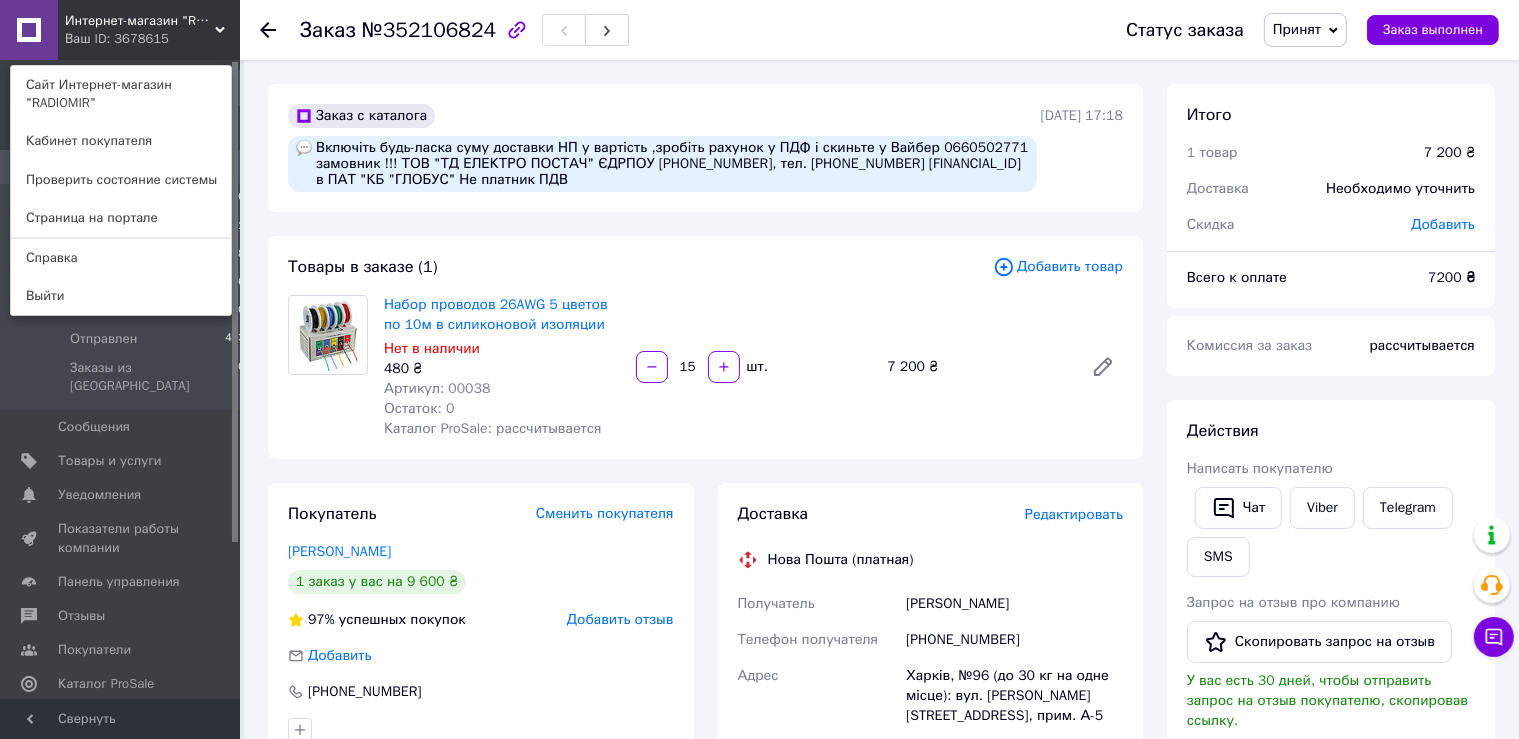 click on "Сайт Интернет-магазин "RADIOMIR"" at bounding box center [121, 94] 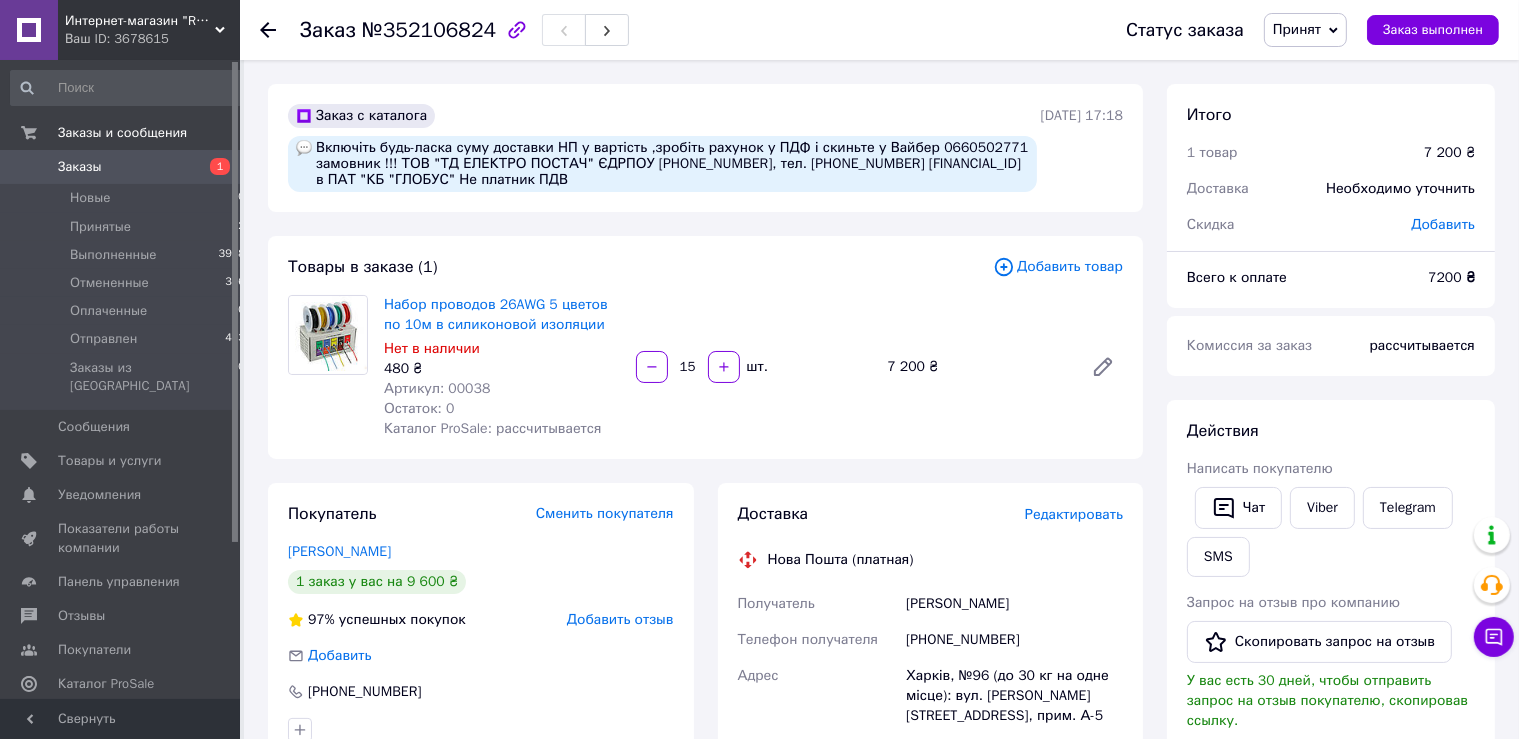 click 